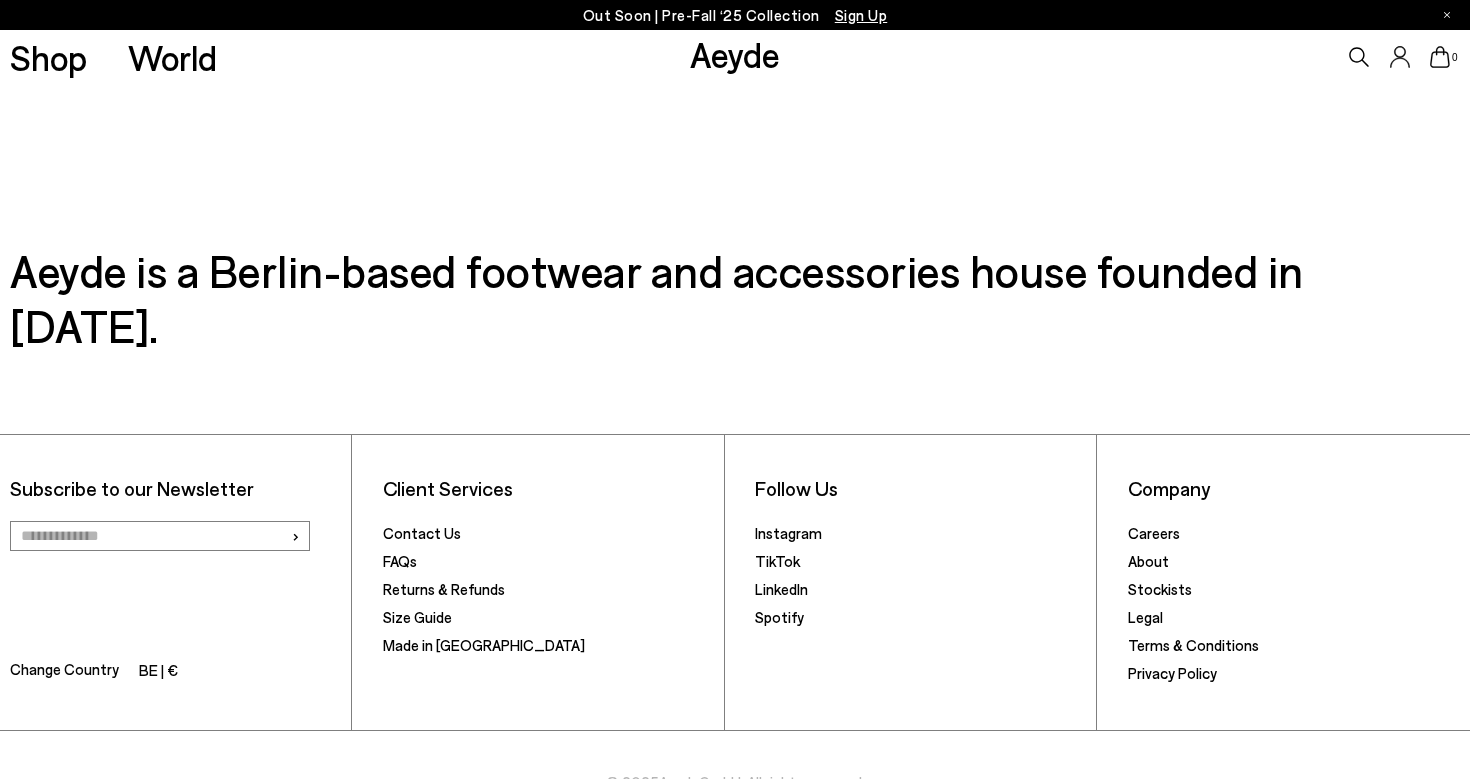 scroll, scrollTop: 0, scrollLeft: 0, axis: both 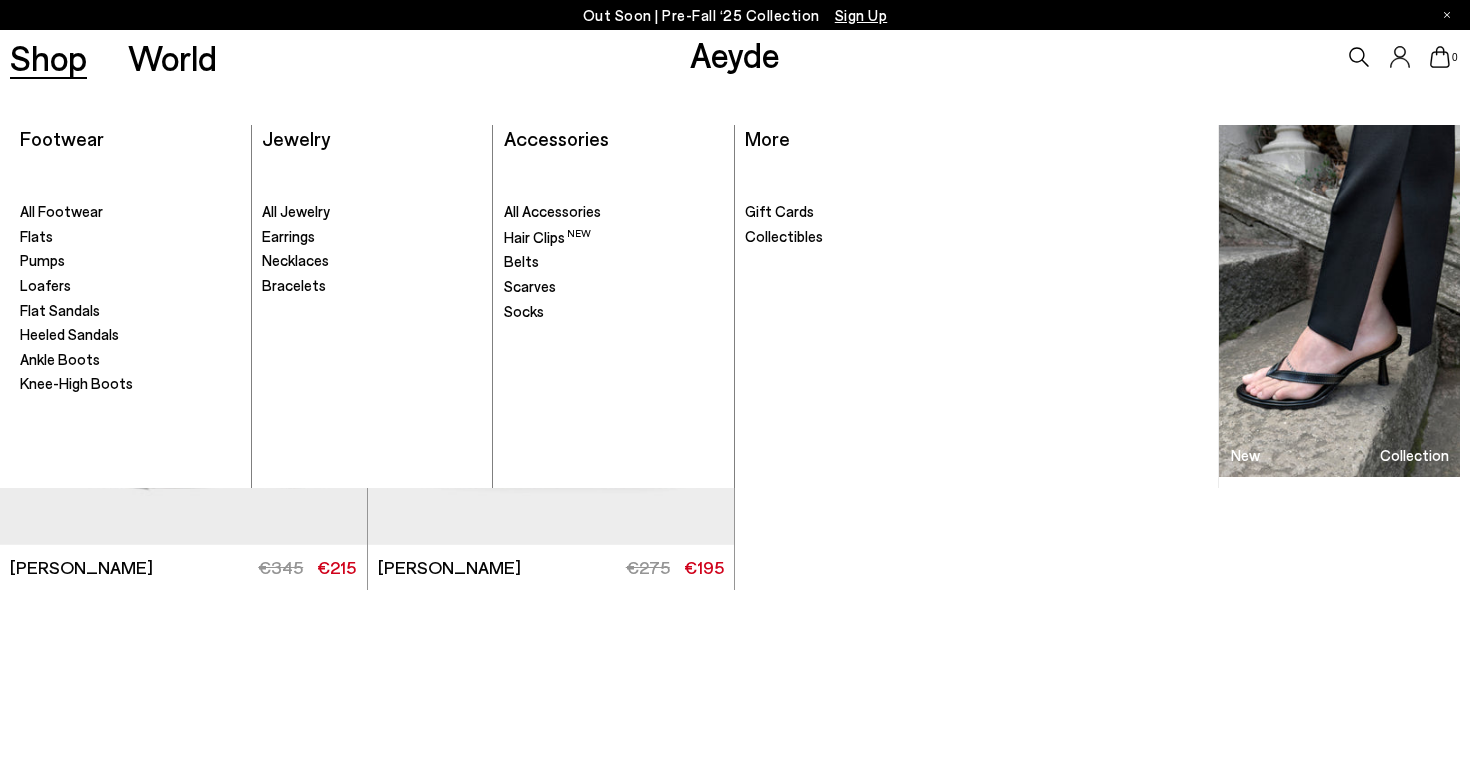 click on "Shop" at bounding box center [48, 57] 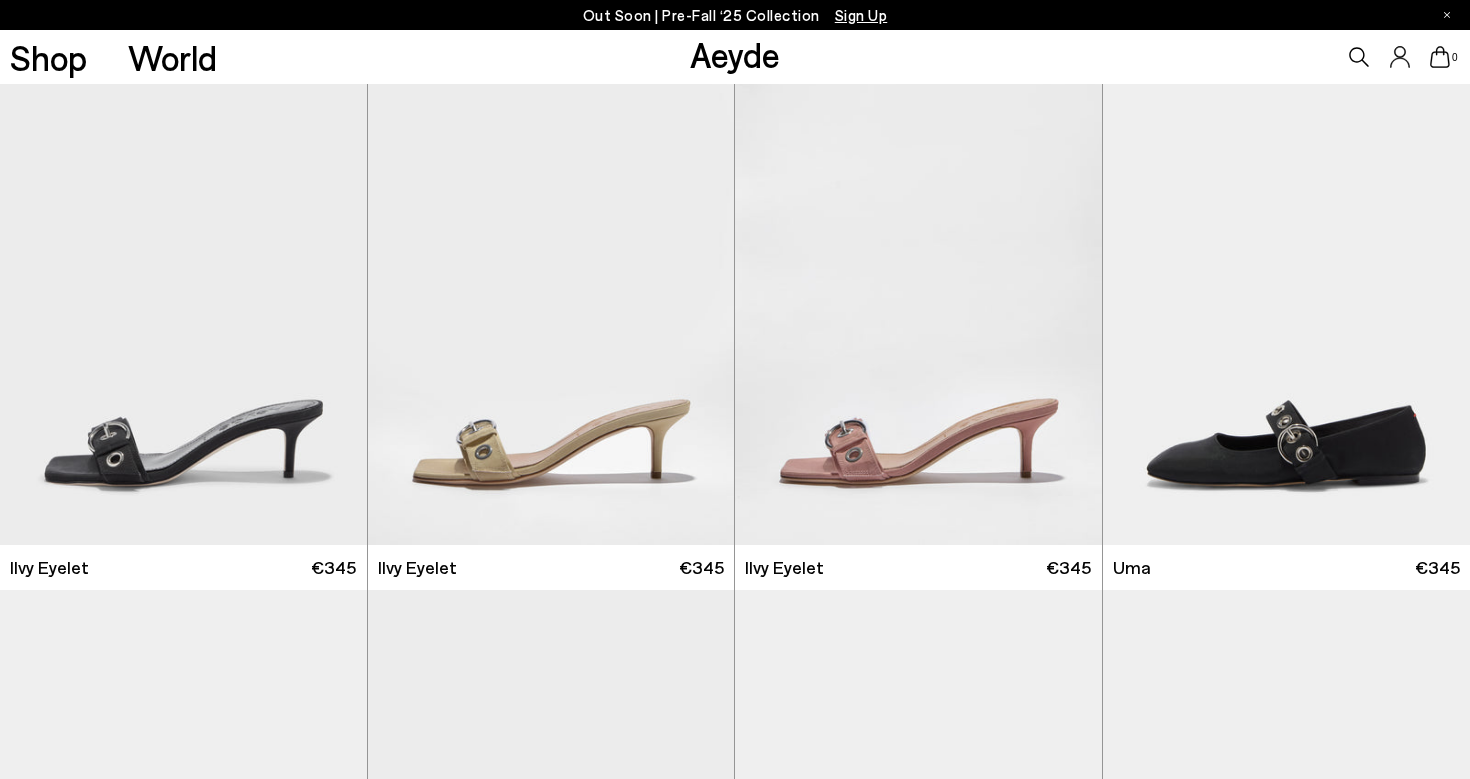scroll, scrollTop: 0, scrollLeft: 0, axis: both 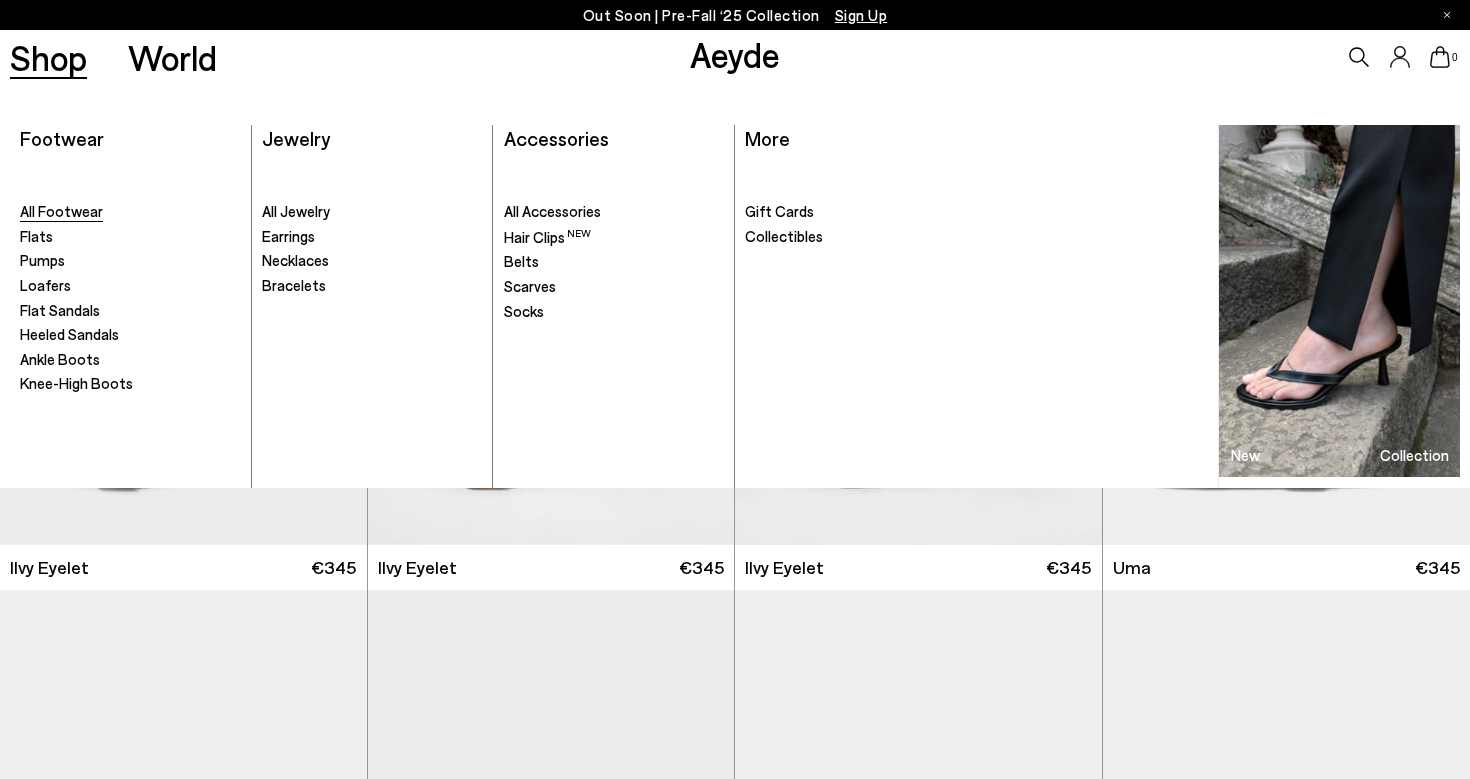 click on "All Footwear" at bounding box center [61, 211] 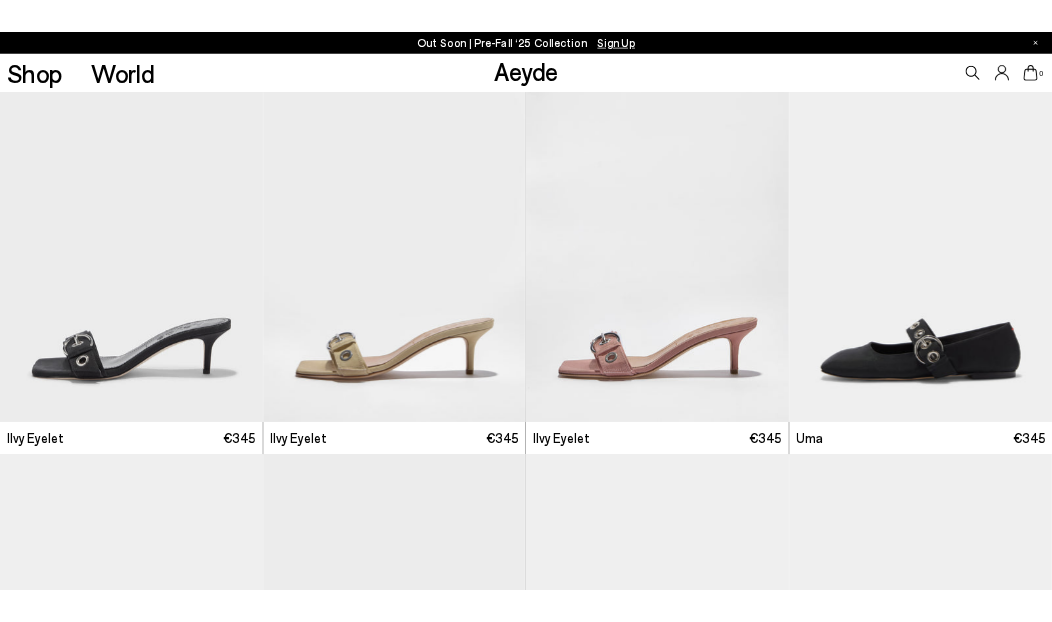 scroll, scrollTop: 0, scrollLeft: 0, axis: both 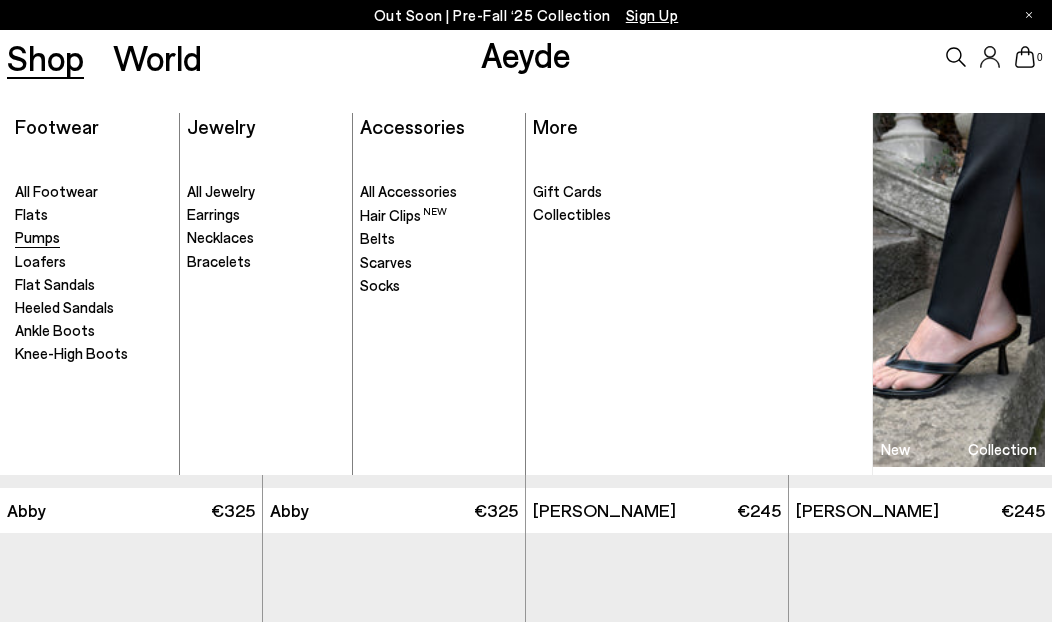 click on "Pumps" at bounding box center [37, 237] 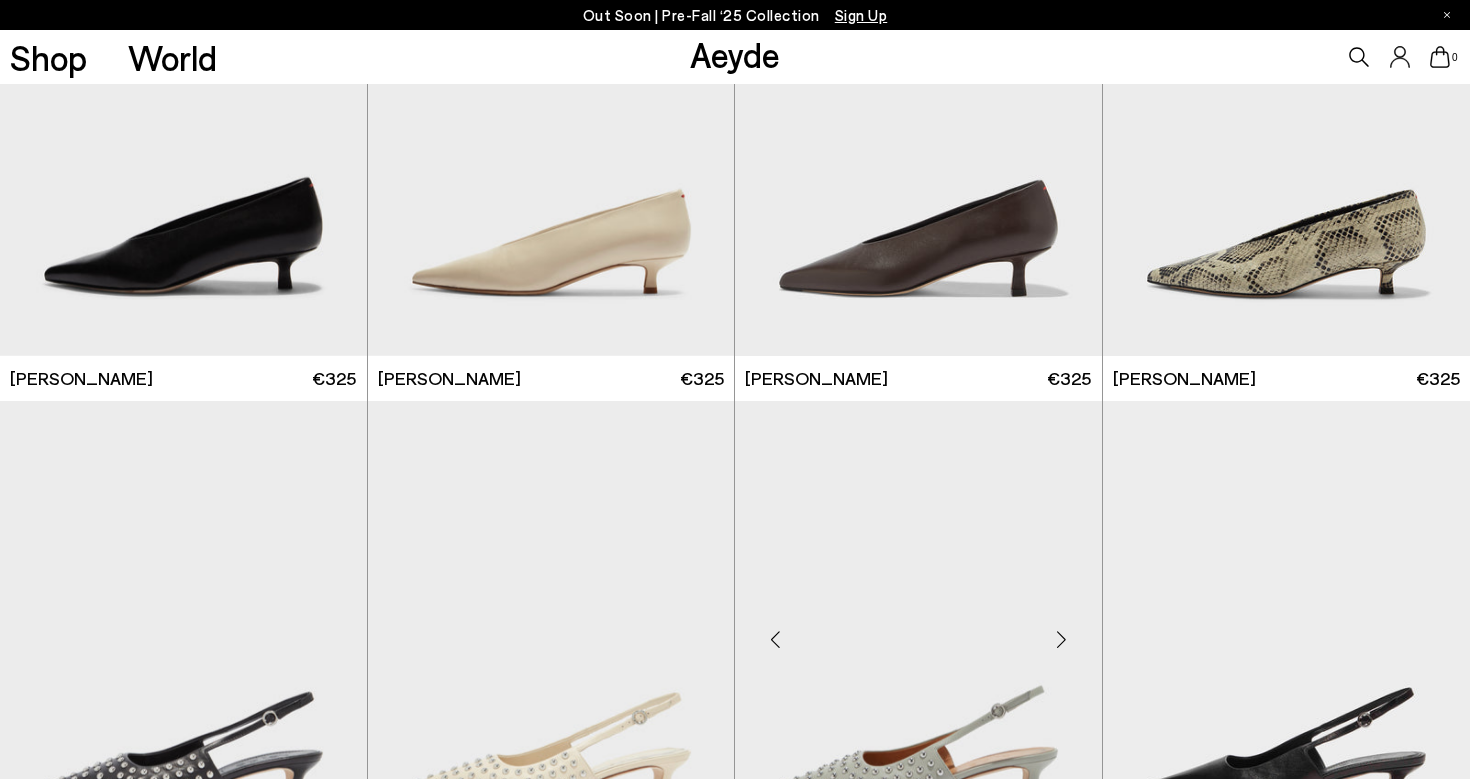 scroll, scrollTop: 187, scrollLeft: 0, axis: vertical 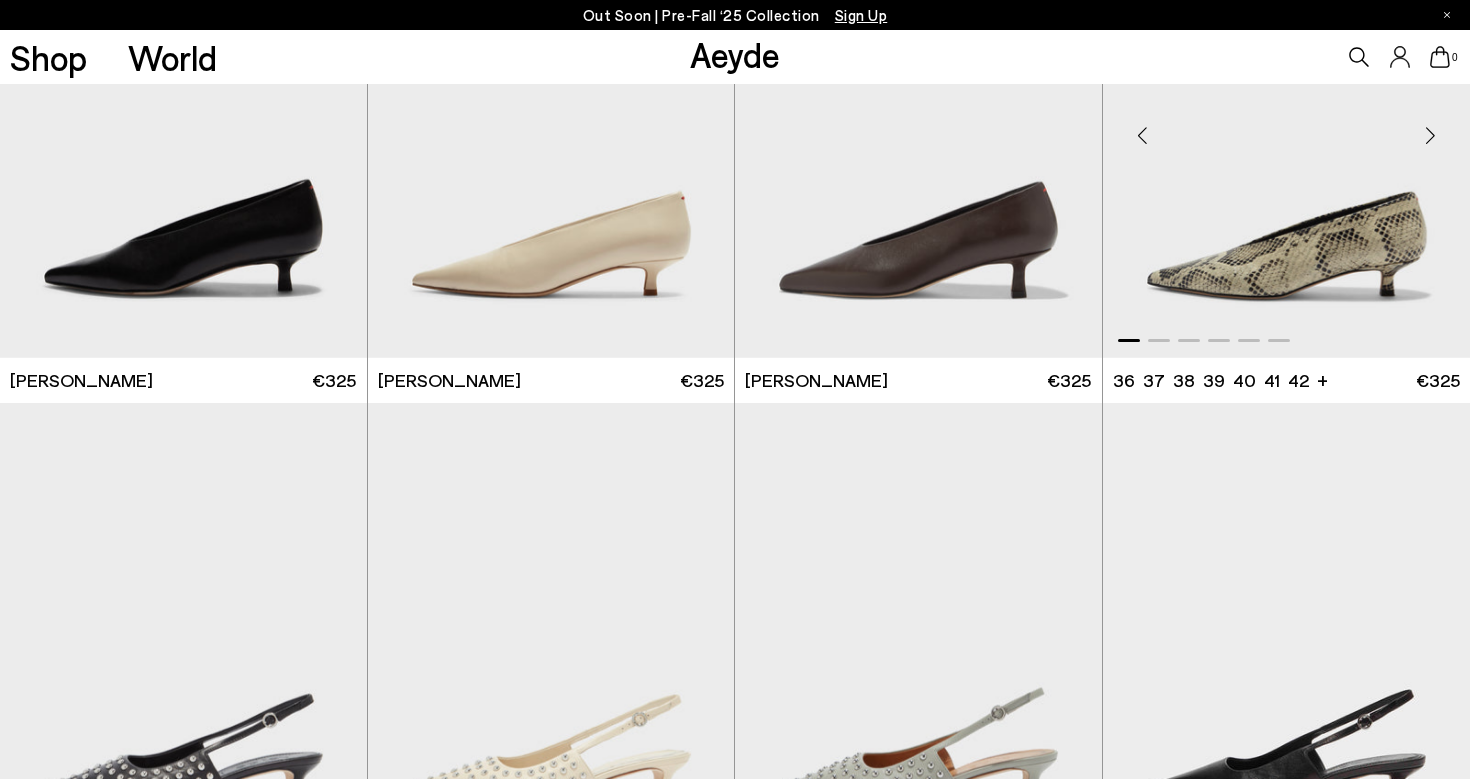 click at bounding box center (1287, 127) 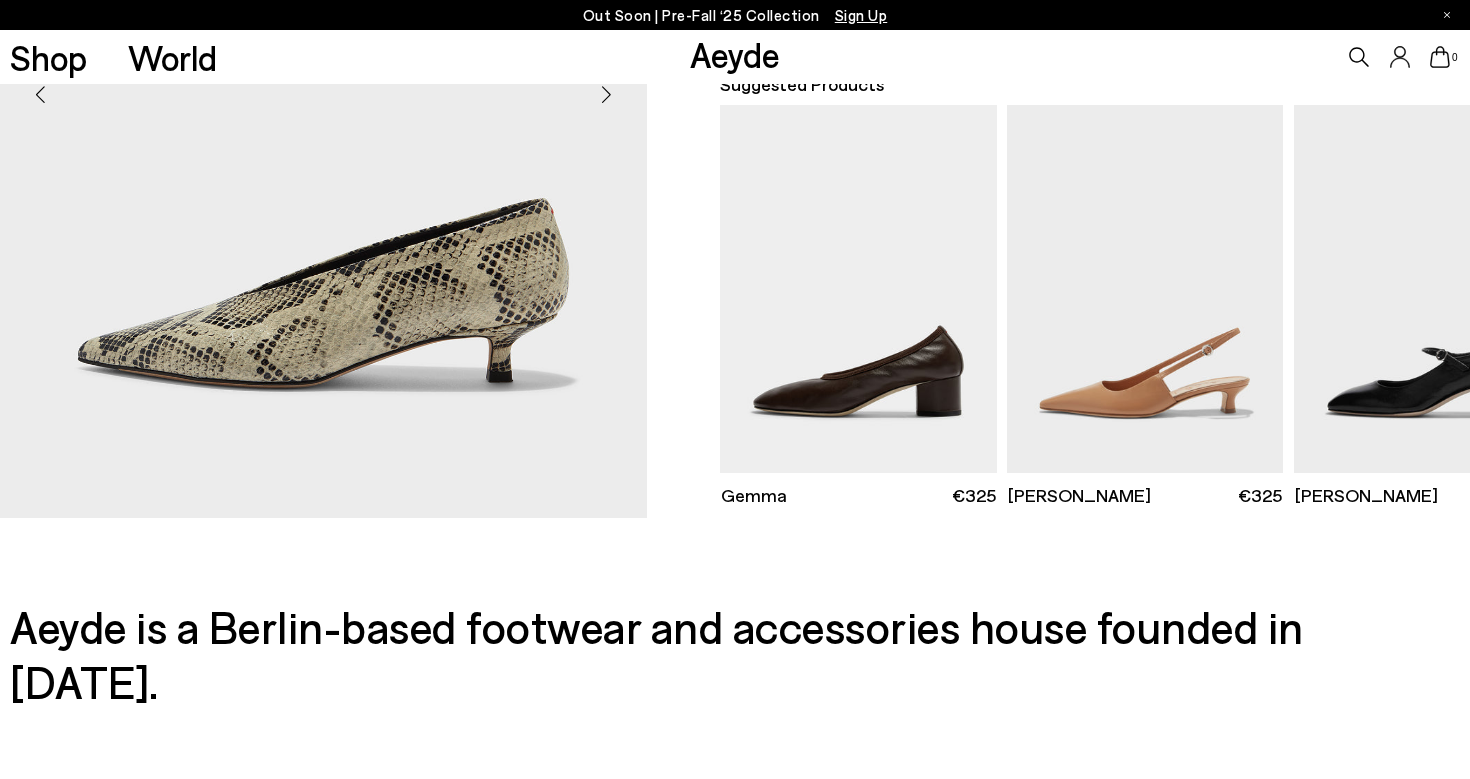 scroll, scrollTop: 464, scrollLeft: 0, axis: vertical 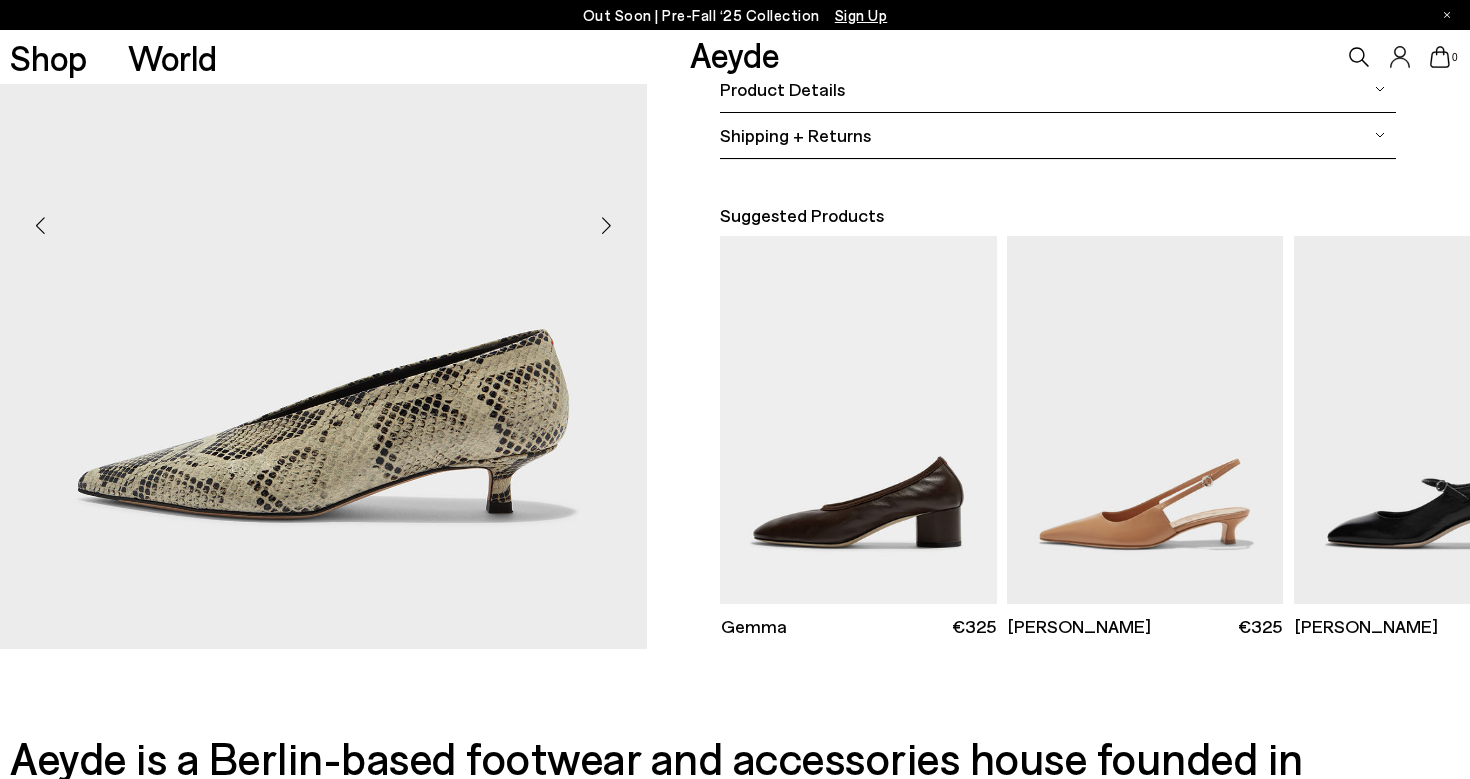 click at bounding box center (607, 226) 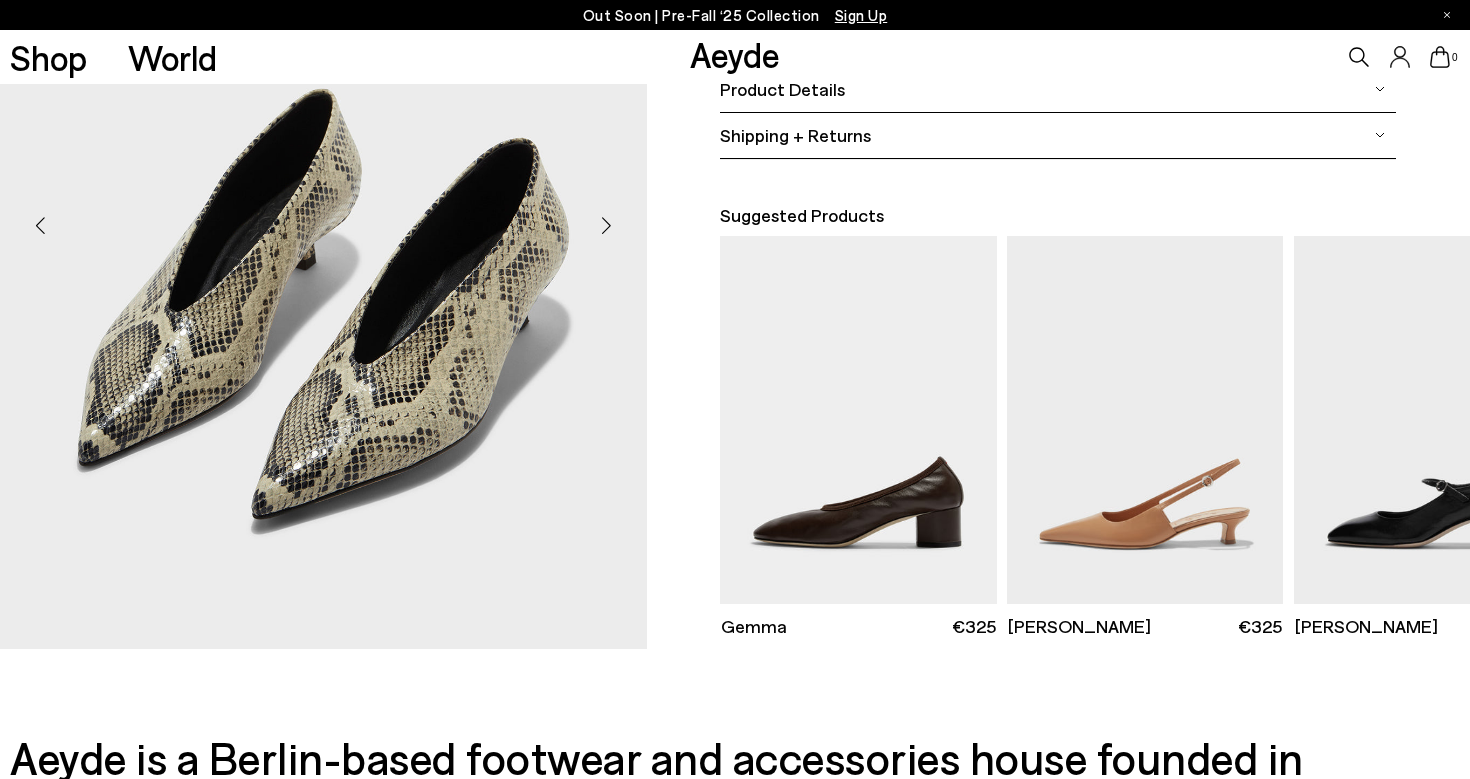 click at bounding box center (607, 226) 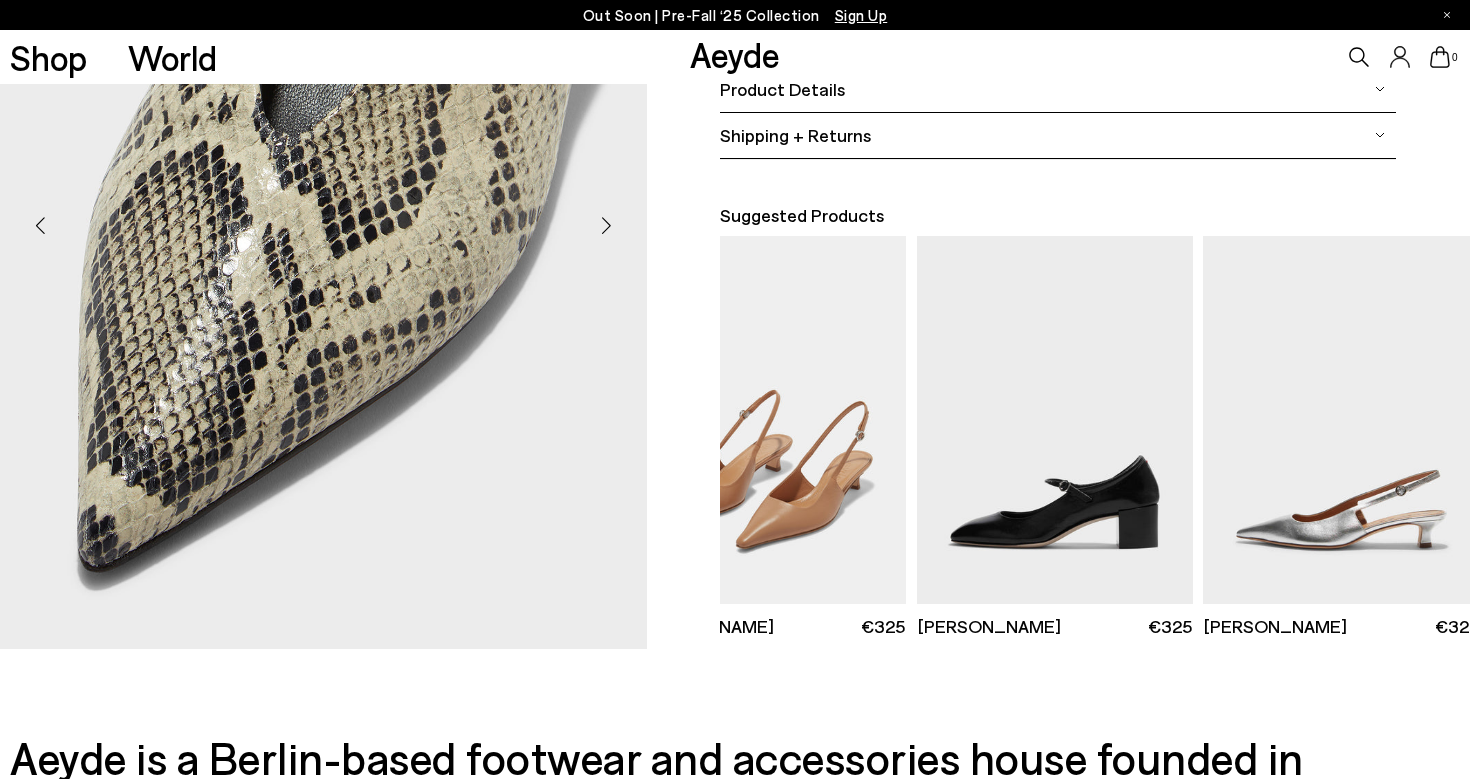scroll, scrollTop: 0, scrollLeft: 0, axis: both 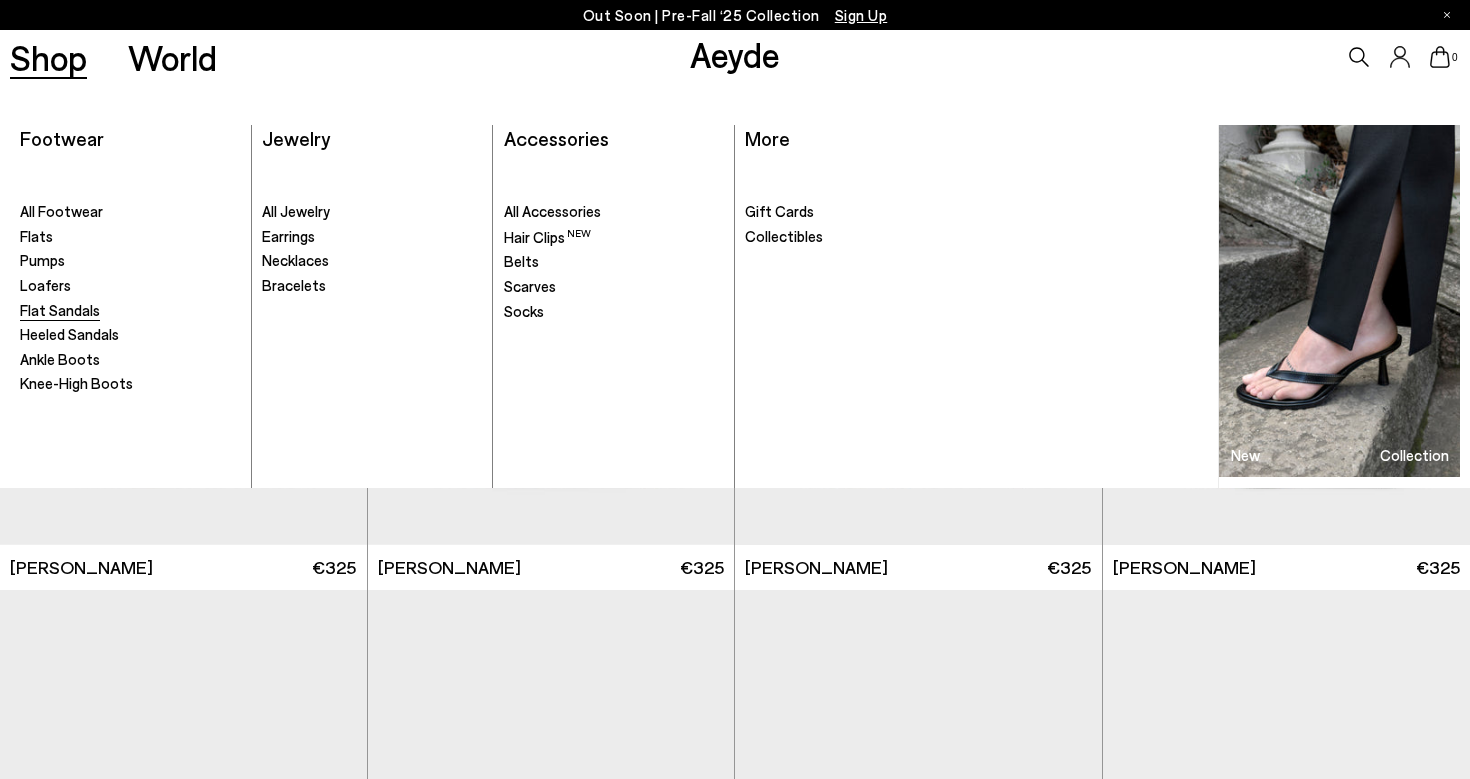click on "Flat Sandals" at bounding box center (60, 310) 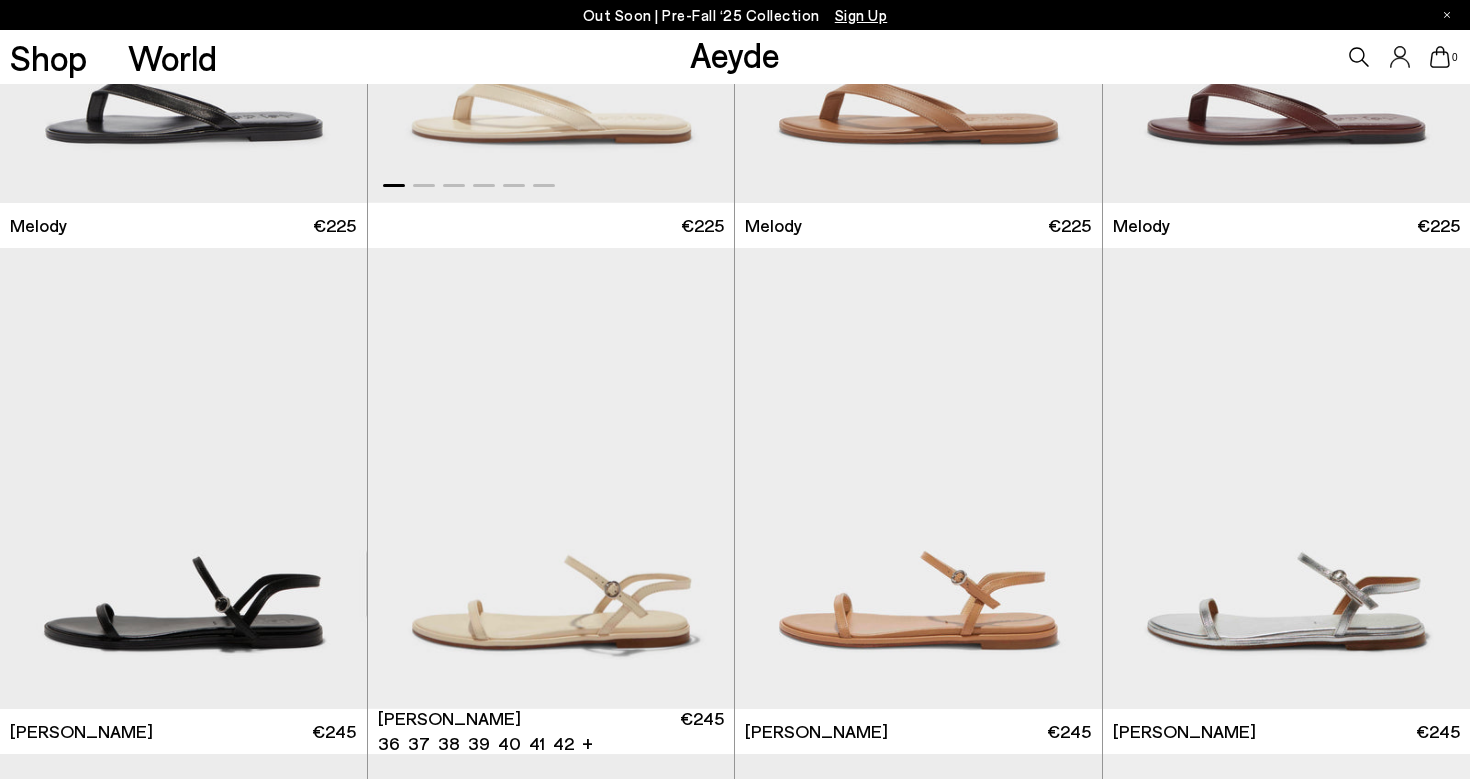 scroll, scrollTop: 0, scrollLeft: 0, axis: both 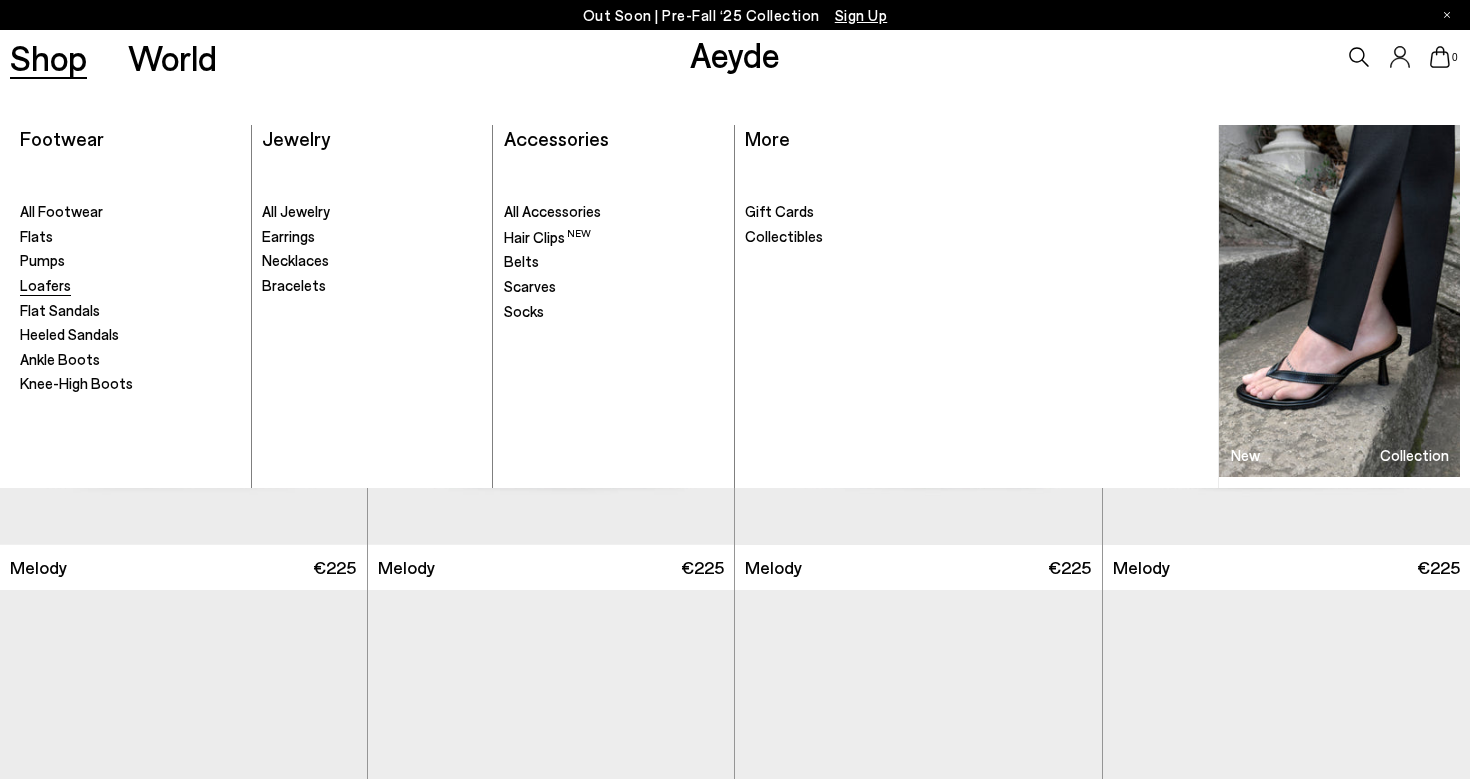 click on "Loafers" at bounding box center [45, 285] 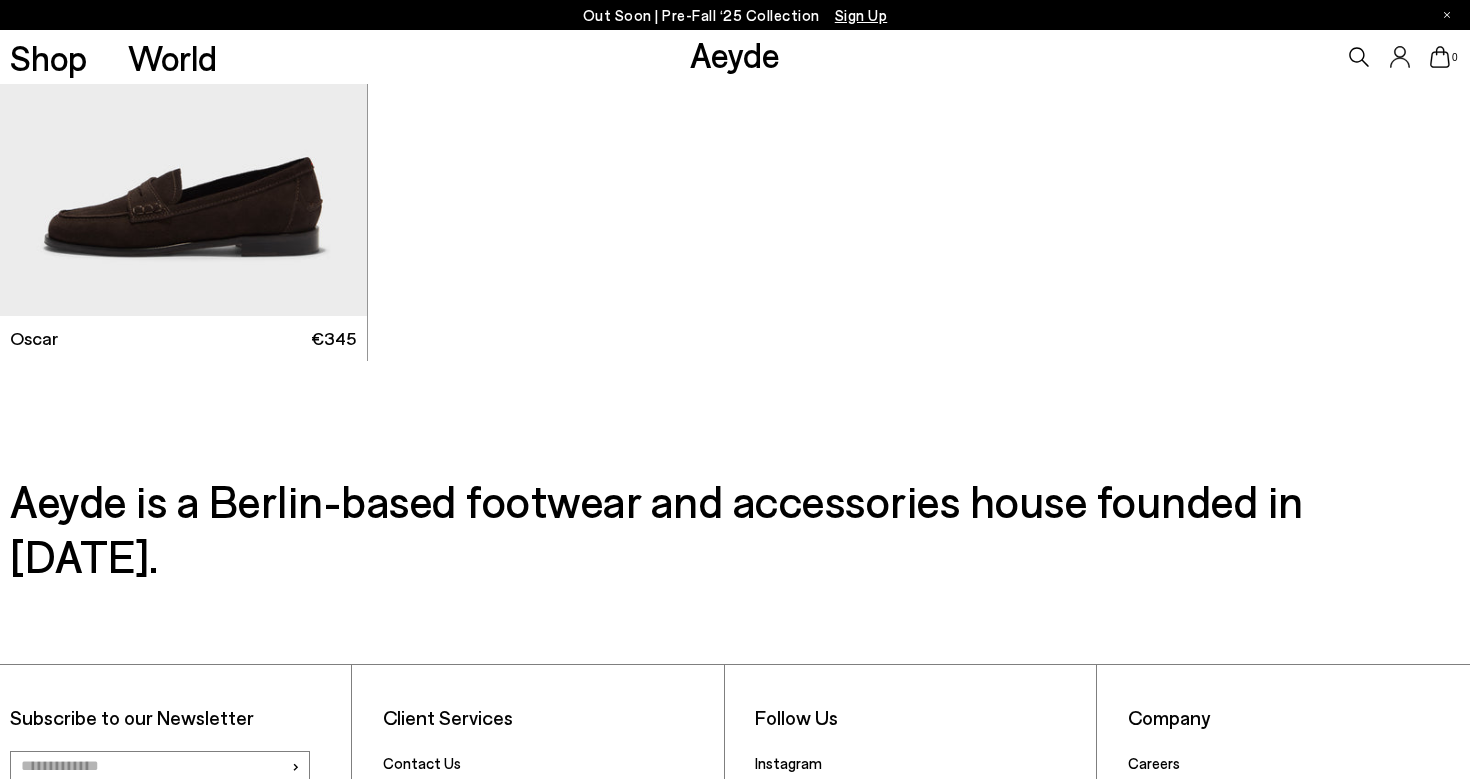 scroll, scrollTop: 0, scrollLeft: 0, axis: both 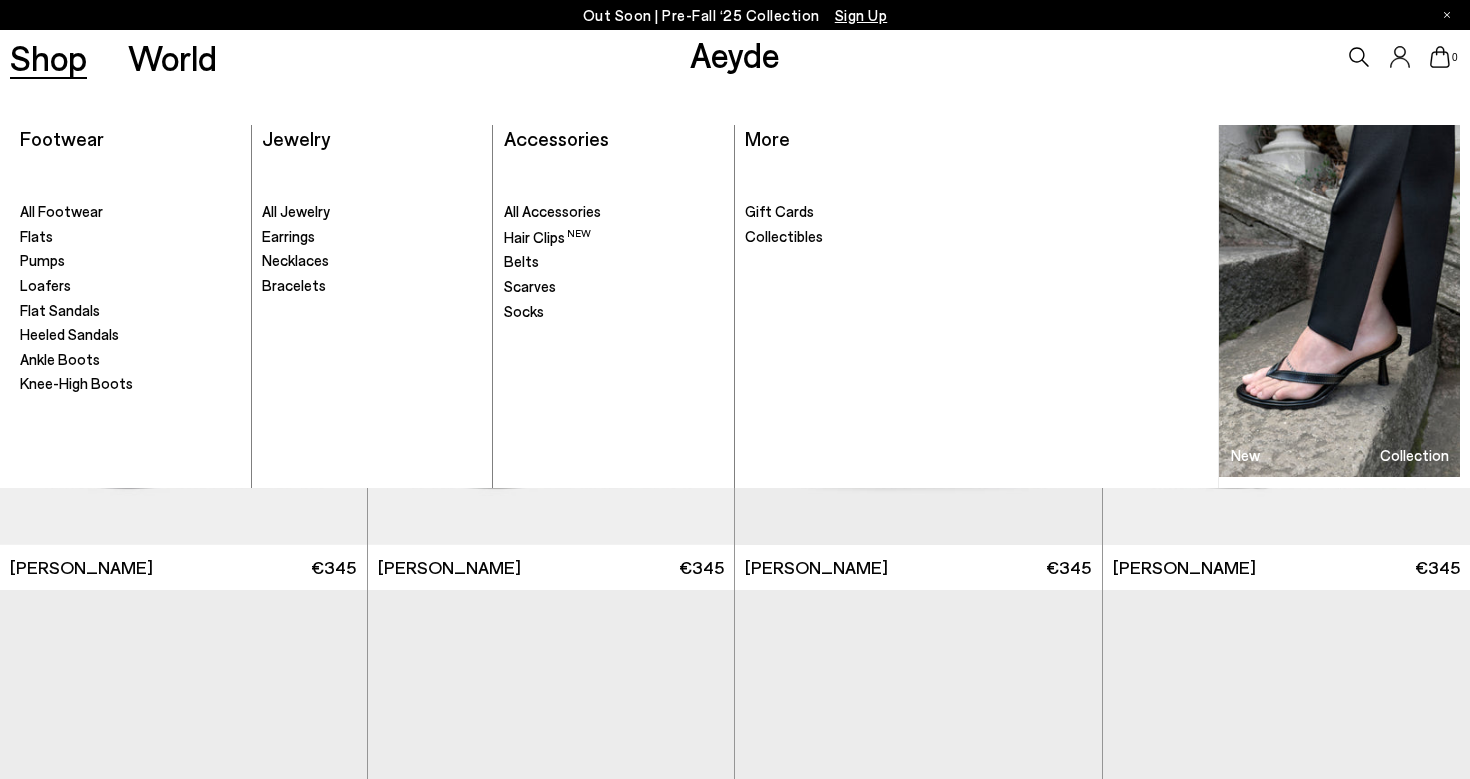 click on "Shop" at bounding box center [48, 57] 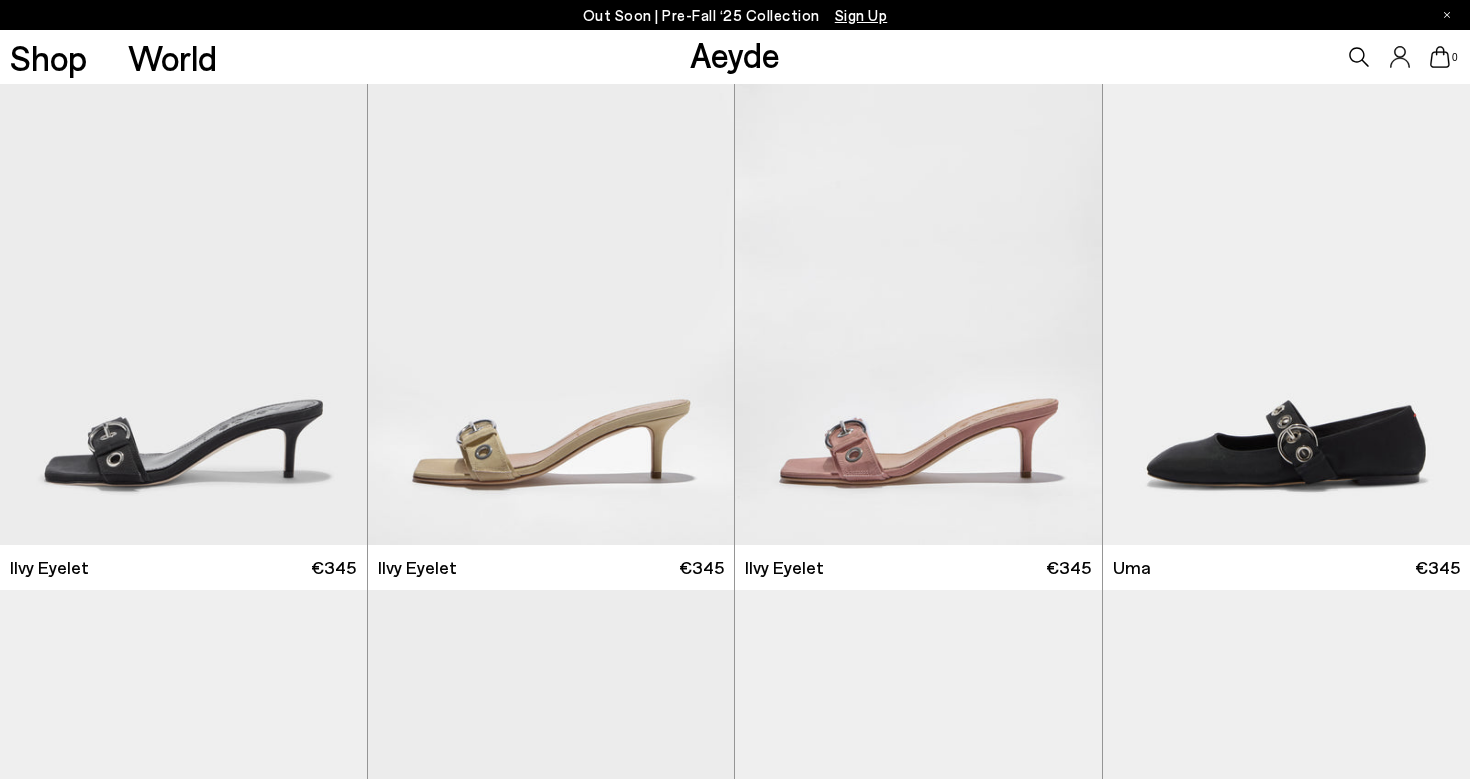 scroll, scrollTop: 0, scrollLeft: 0, axis: both 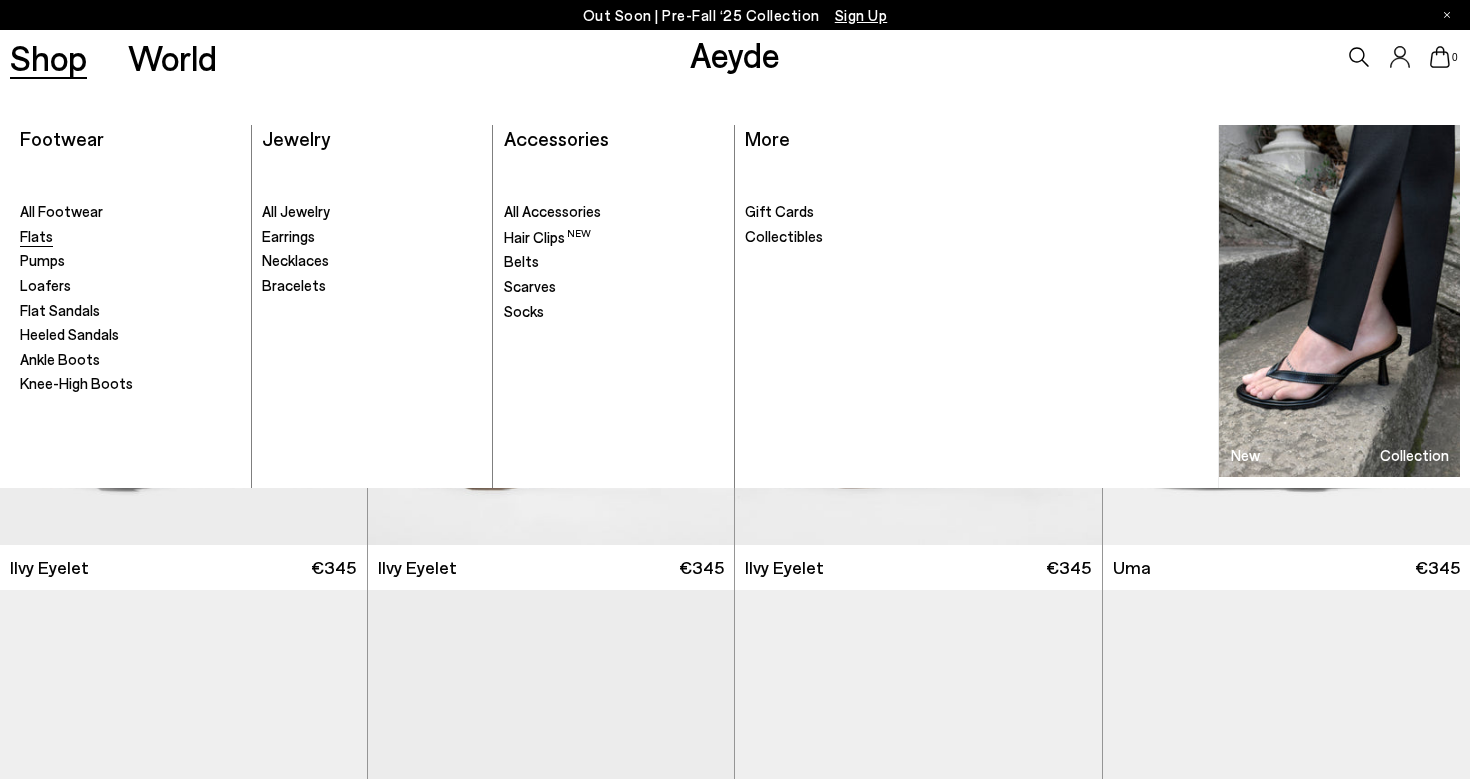click on "Flats" at bounding box center (36, 236) 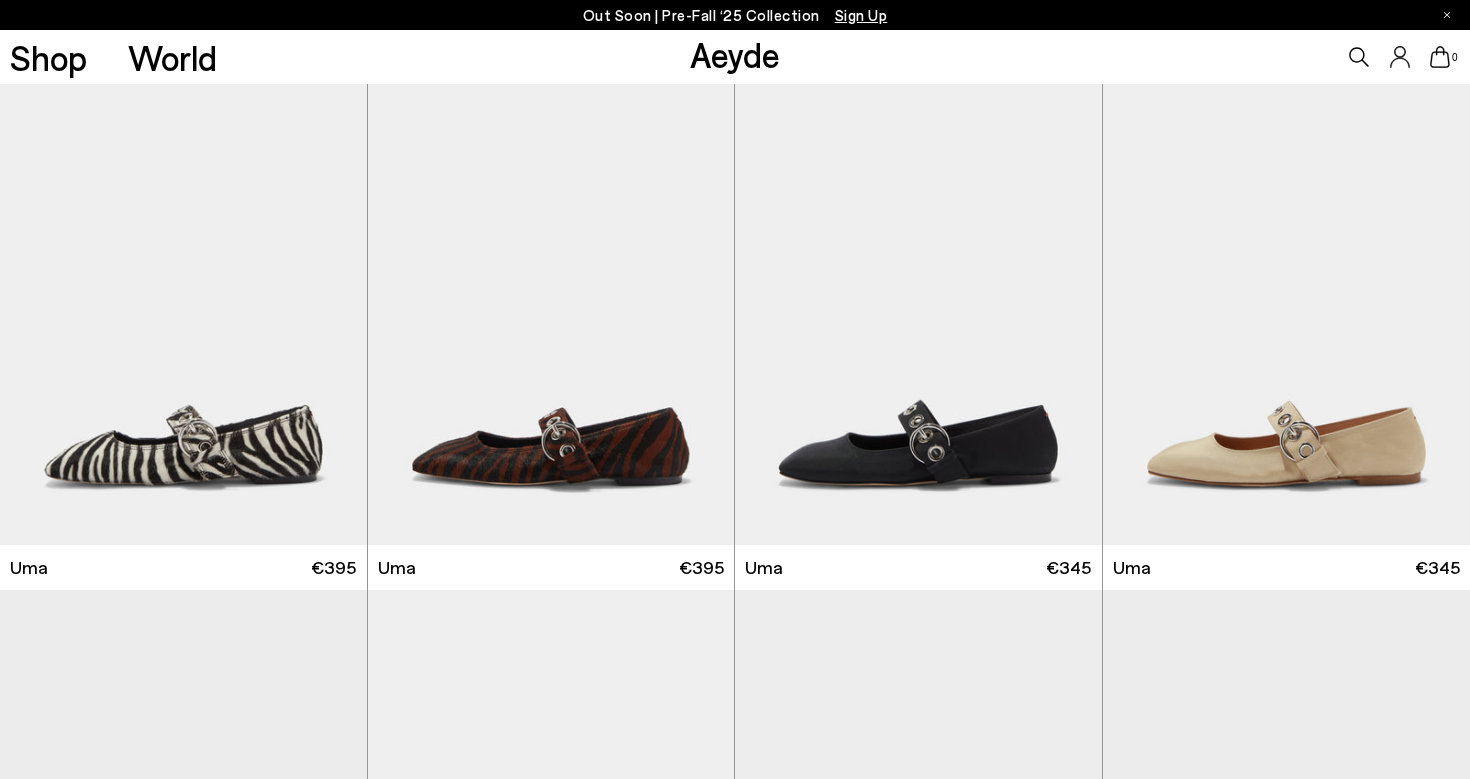 scroll, scrollTop: 0, scrollLeft: 0, axis: both 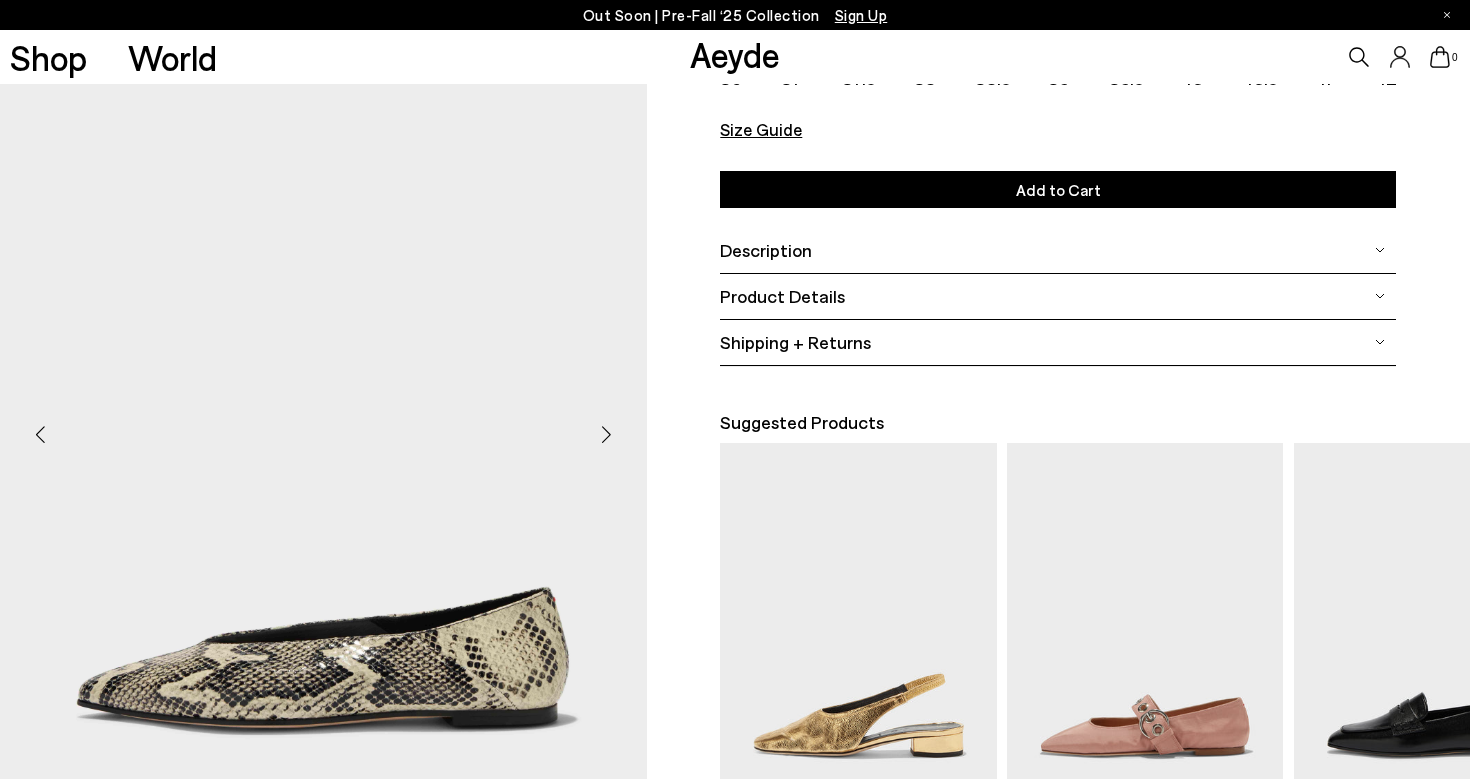 click at bounding box center (607, 435) 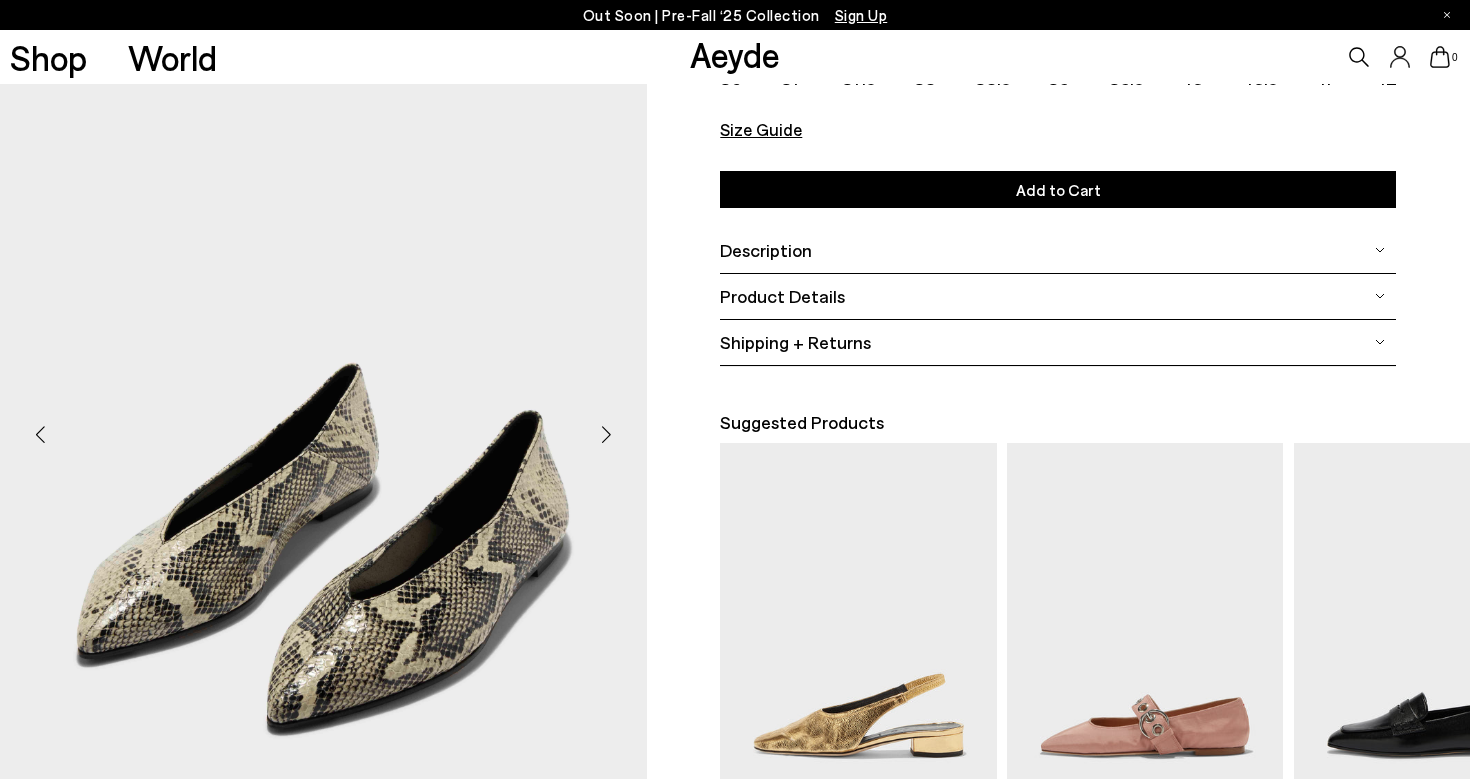 click at bounding box center (607, 435) 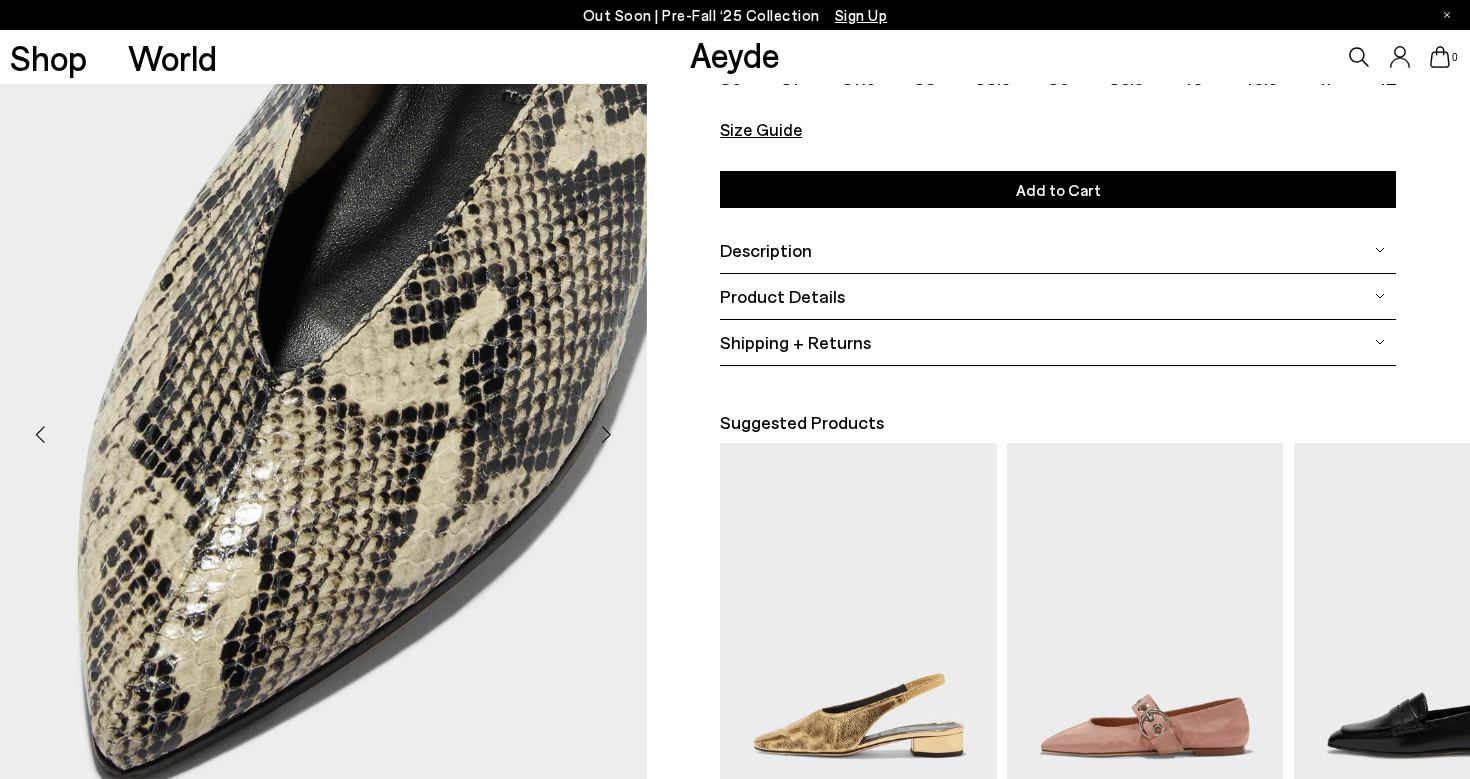 click at bounding box center (607, 435) 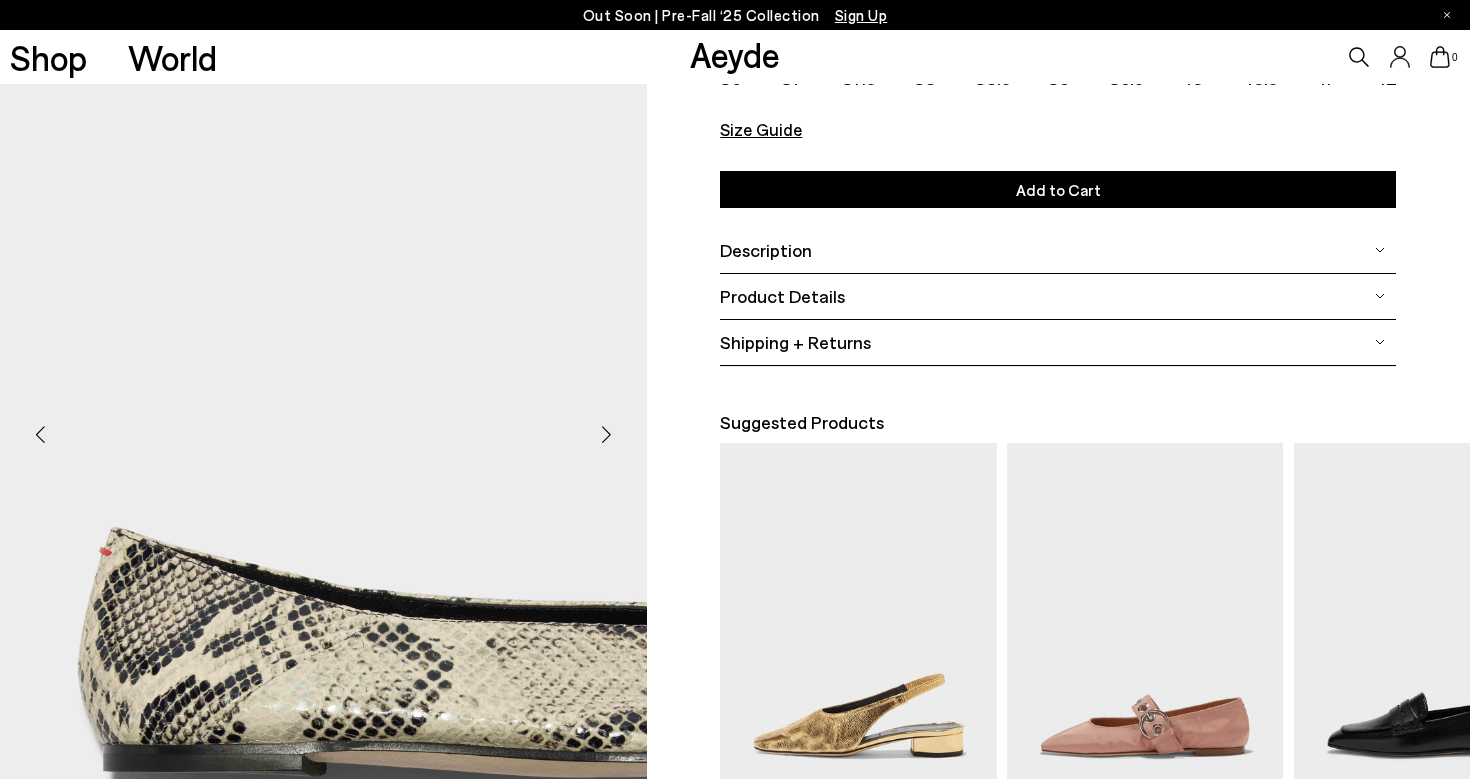 click at bounding box center (607, 435) 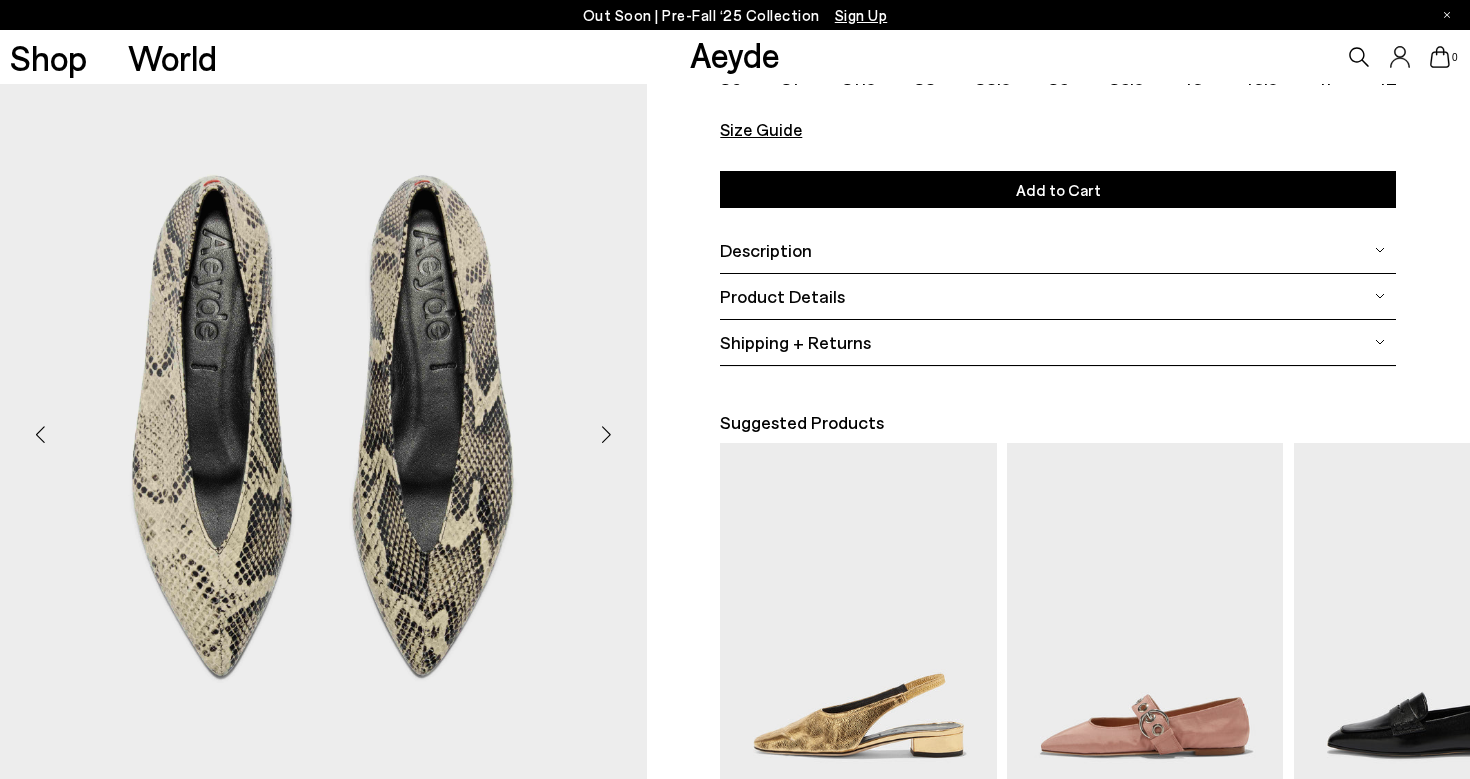 click at bounding box center (607, 435) 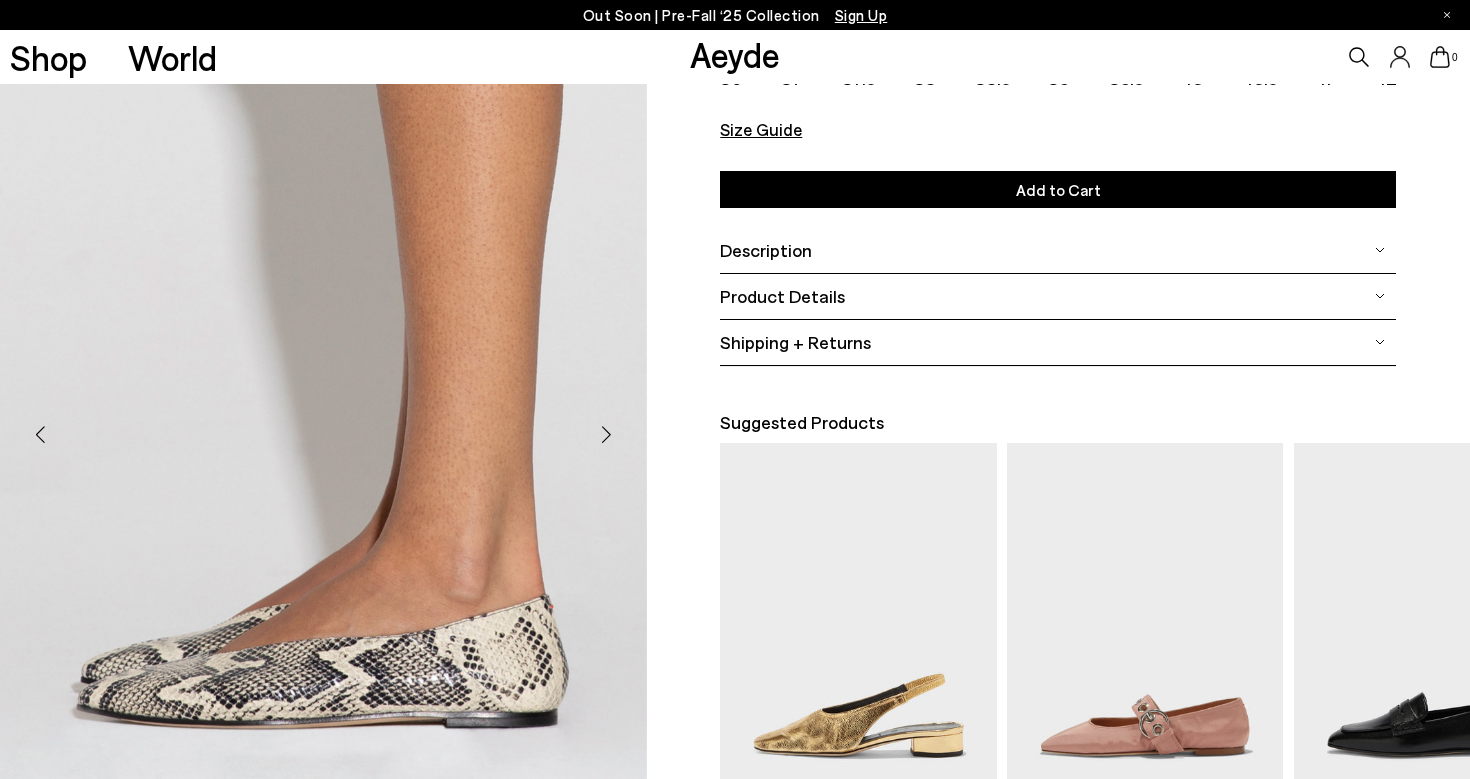click at bounding box center [607, 435] 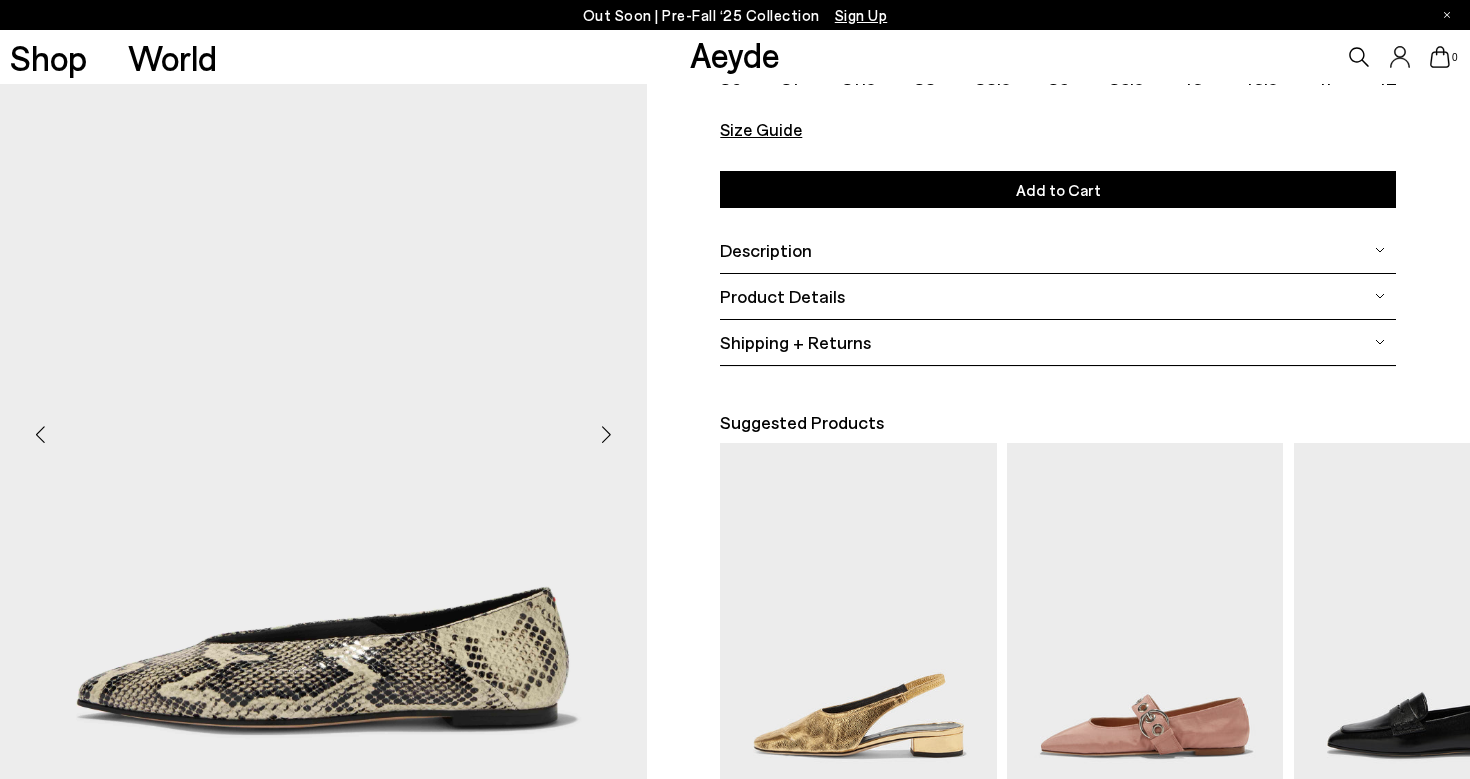 click at bounding box center (607, 435) 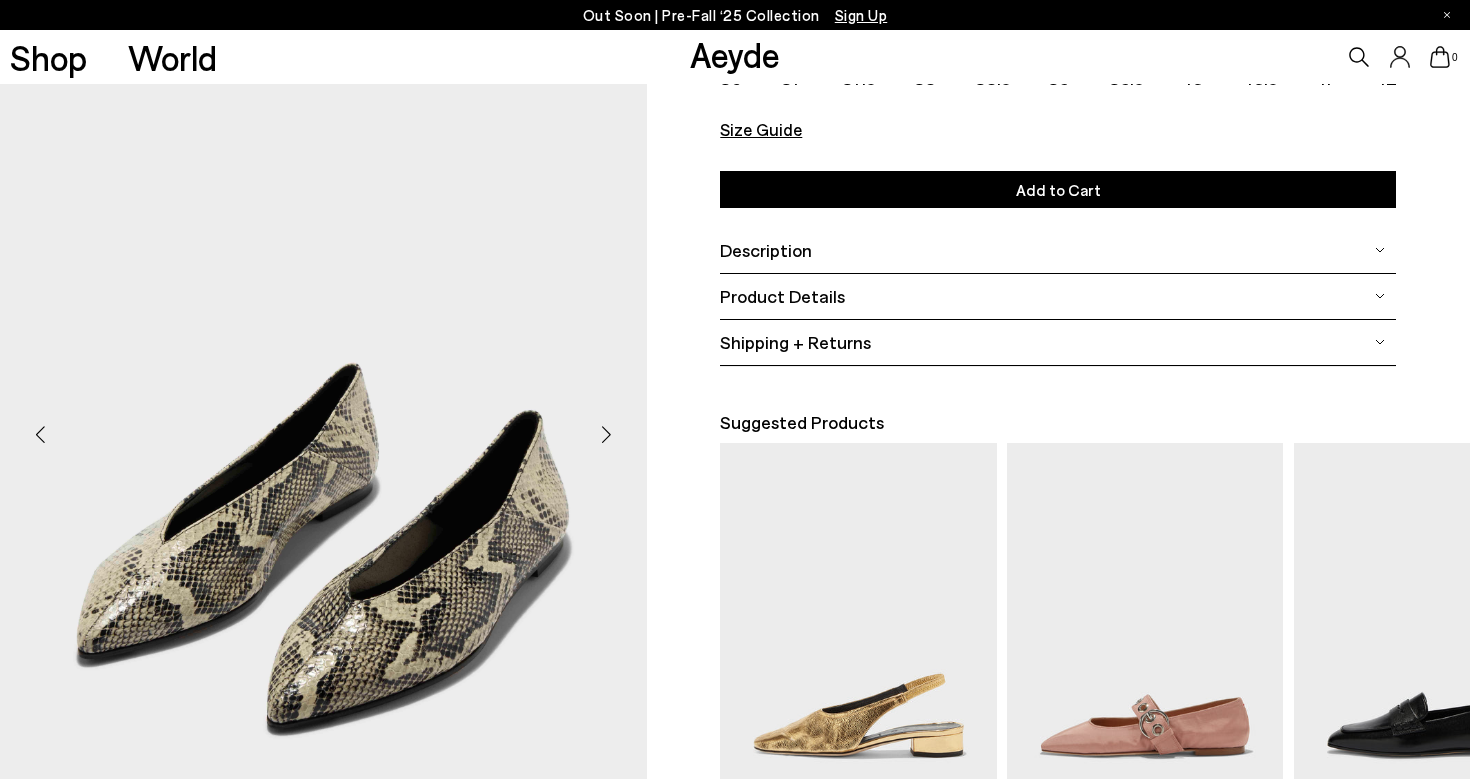 scroll, scrollTop: 0, scrollLeft: 0, axis: both 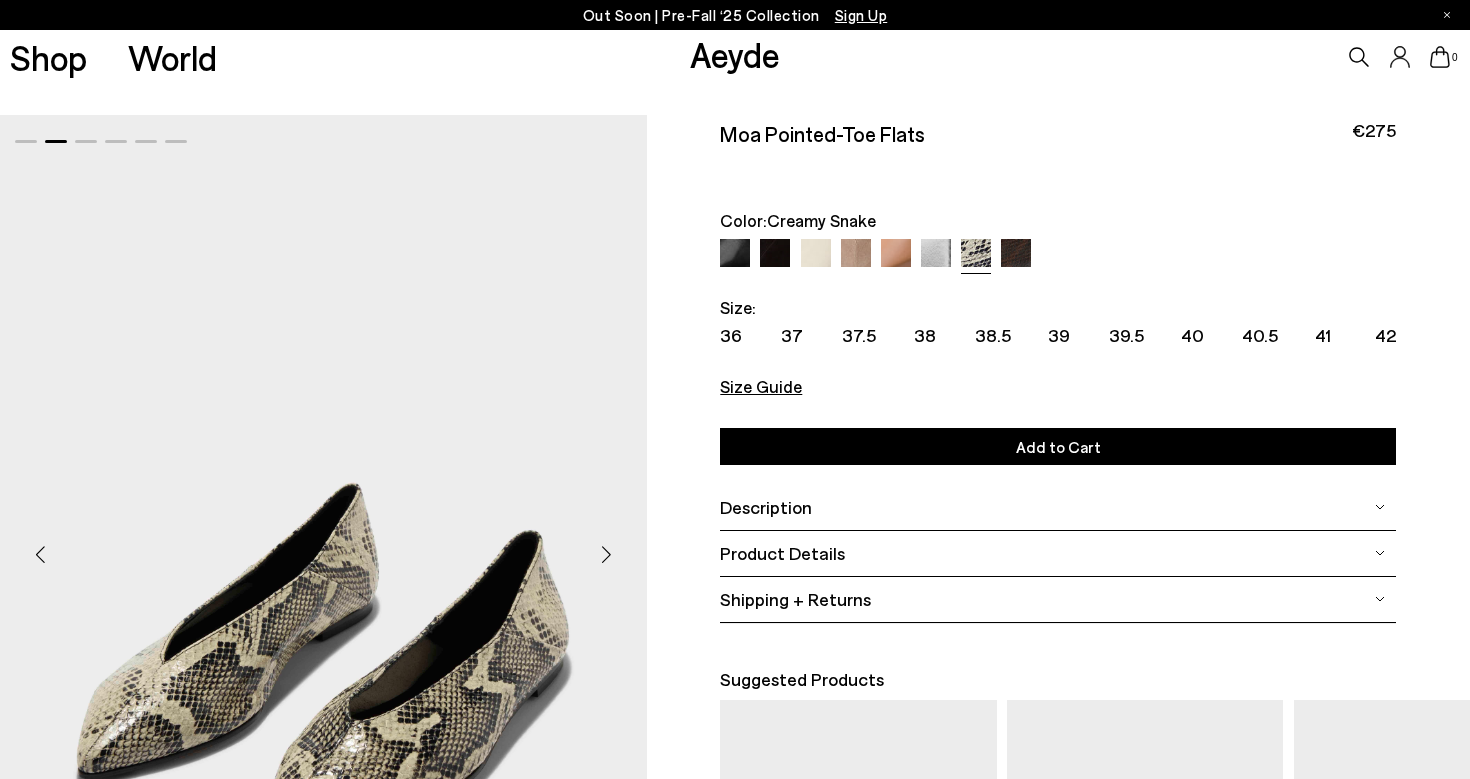 click at bounding box center [775, 254] 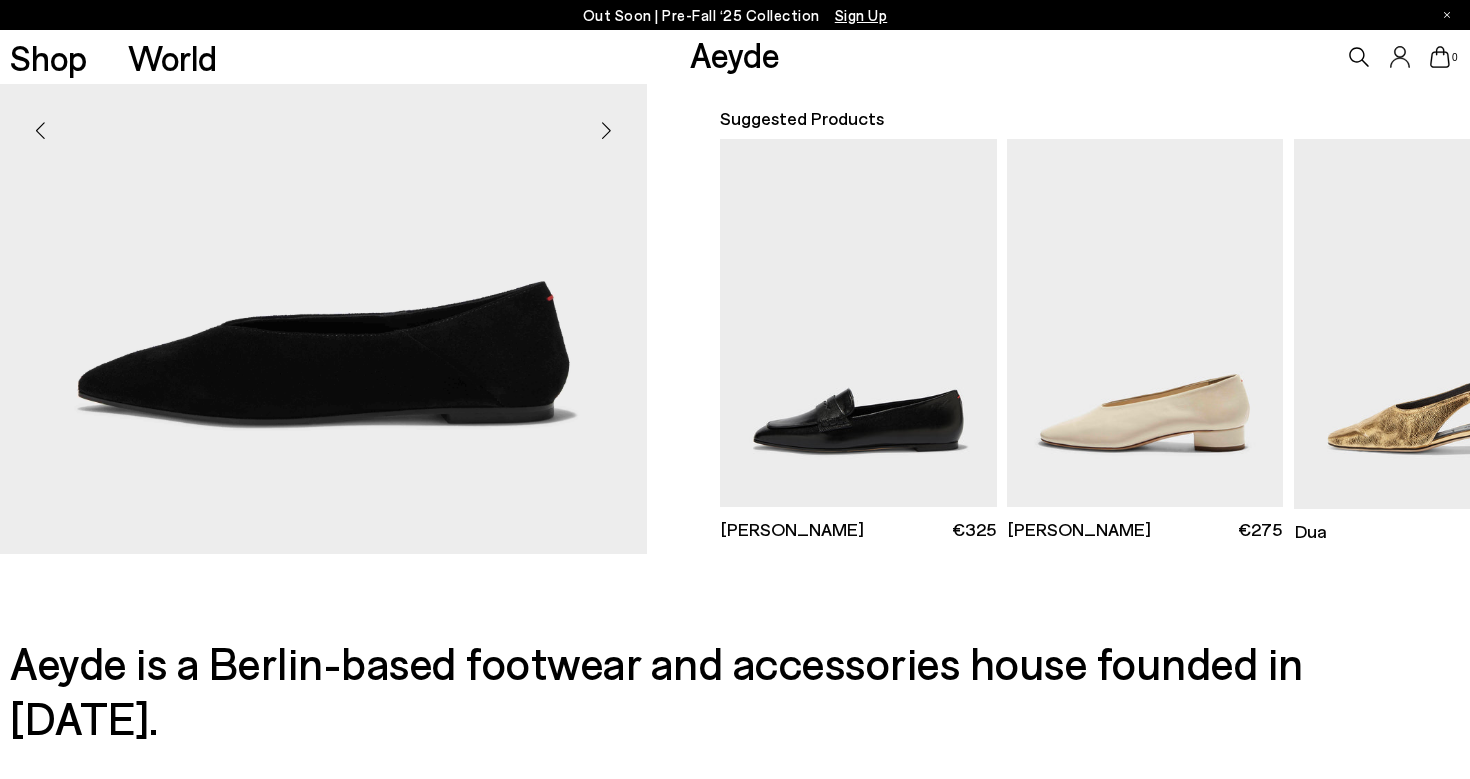 scroll, scrollTop: 564, scrollLeft: 0, axis: vertical 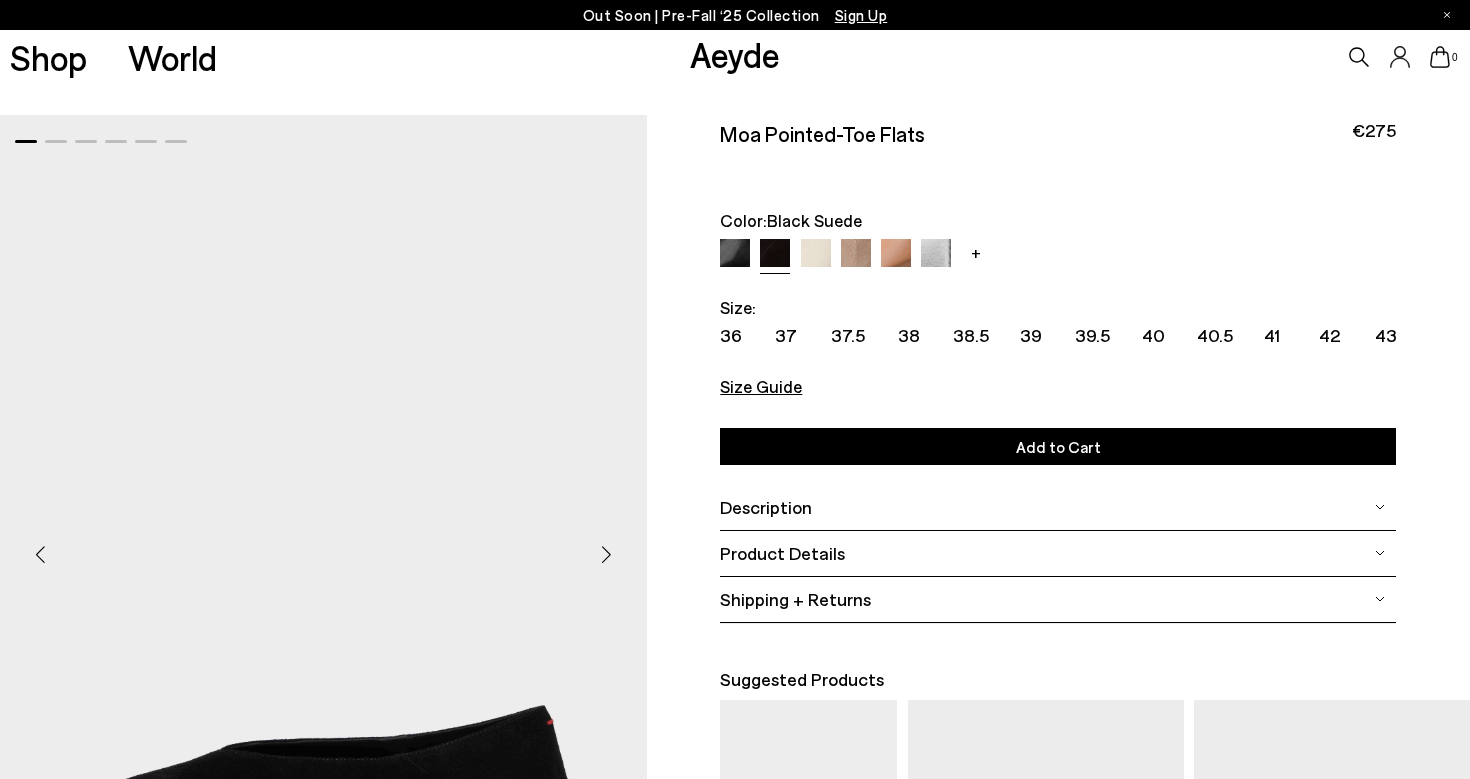 click at bounding box center (856, 254) 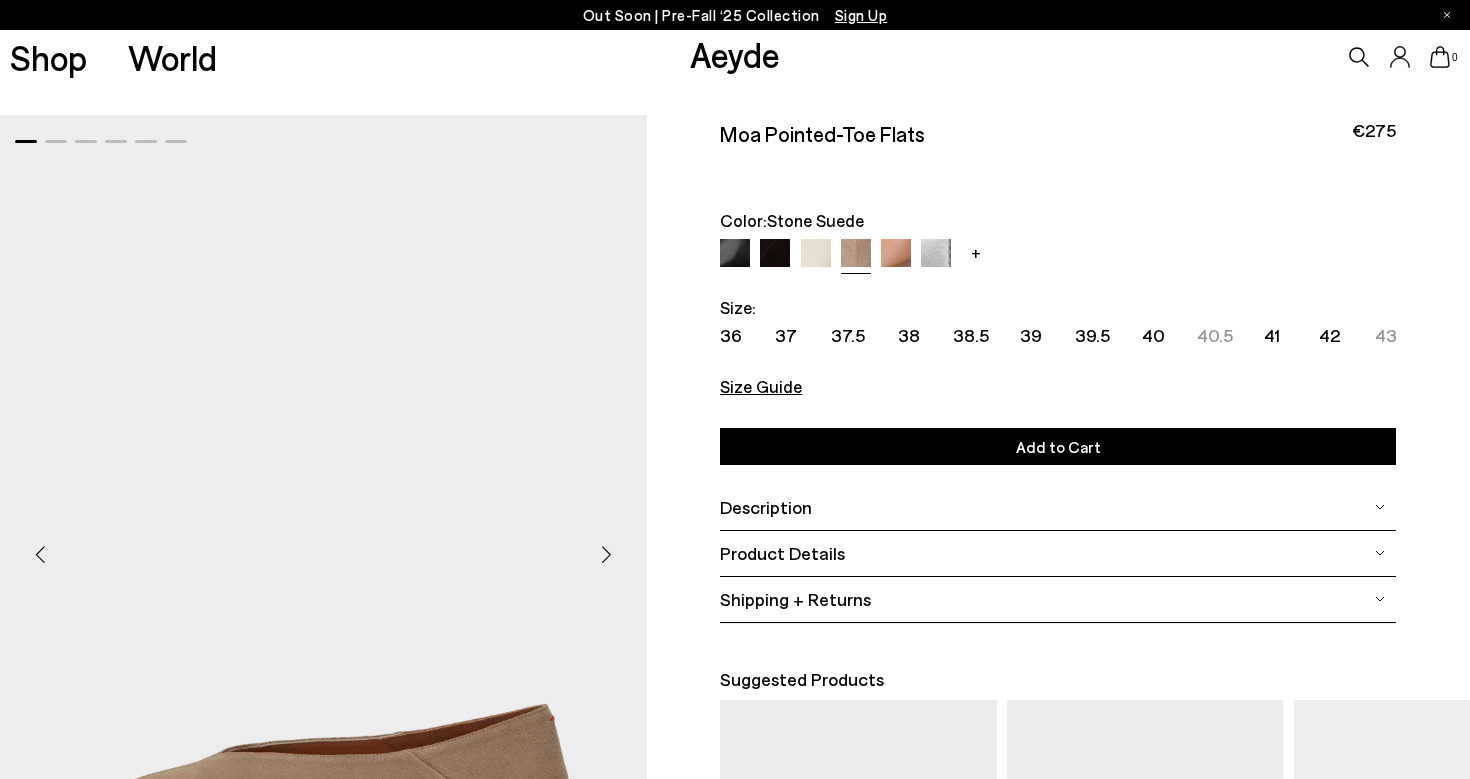 scroll, scrollTop: 0, scrollLeft: 0, axis: both 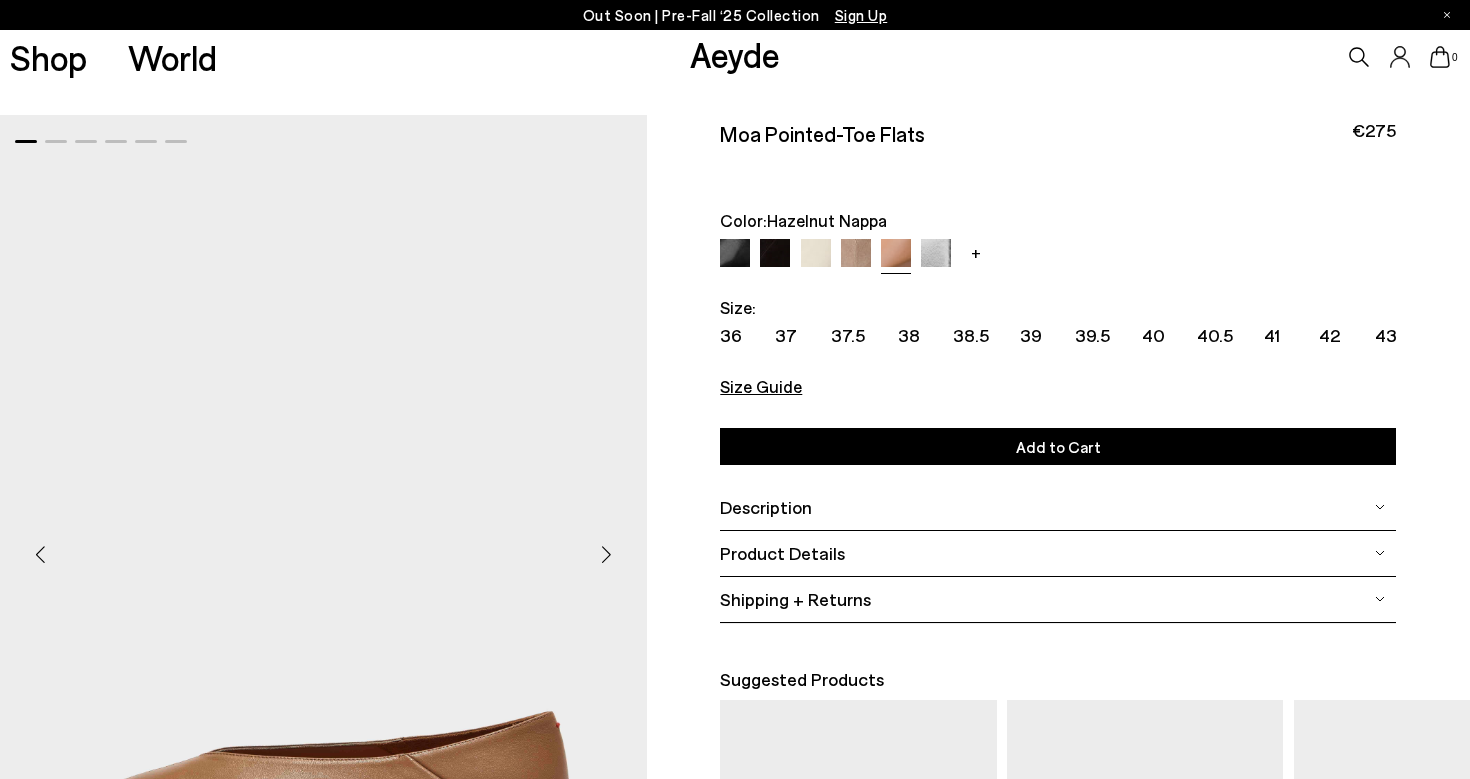 click on "+" at bounding box center [976, 252] 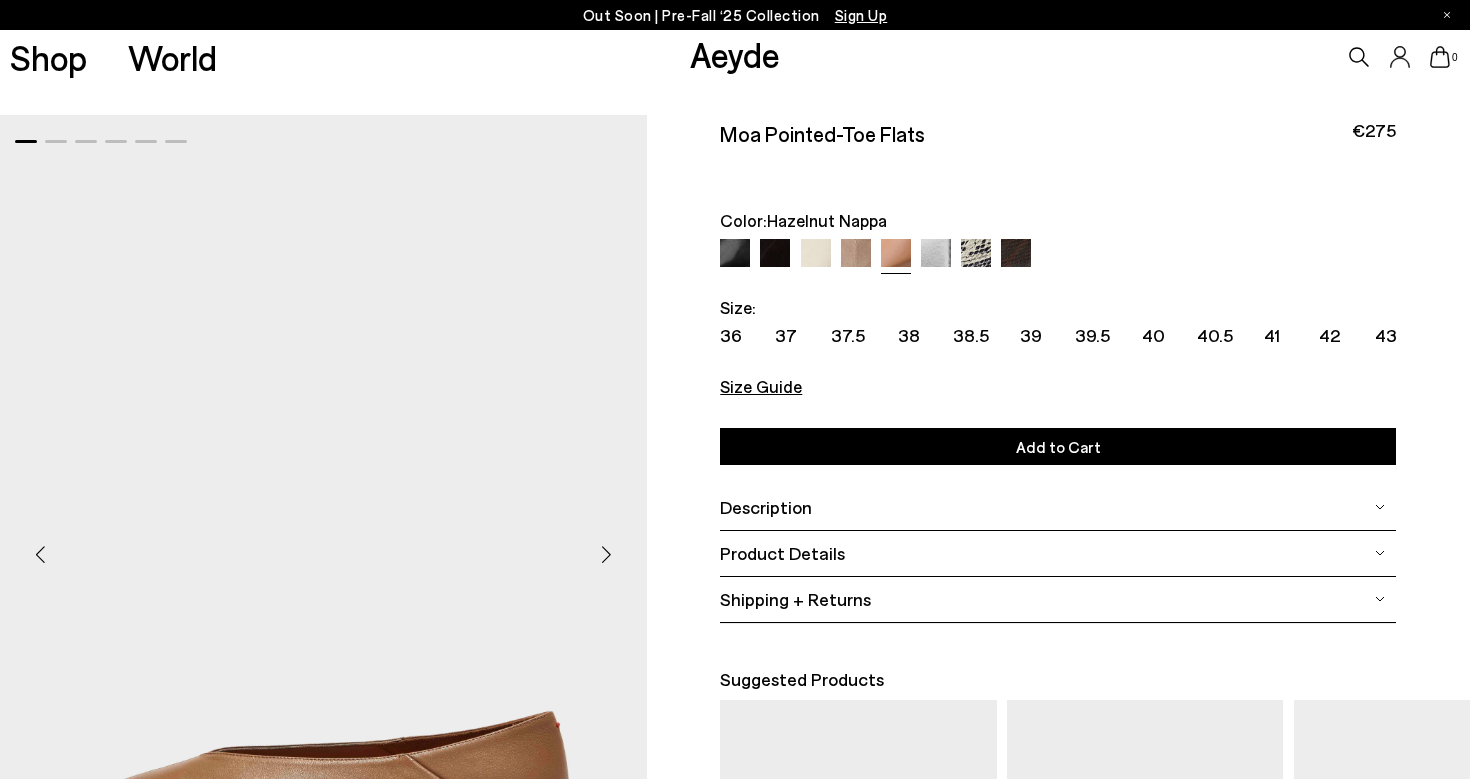 click on "+" at bounding box center [1058, 255] 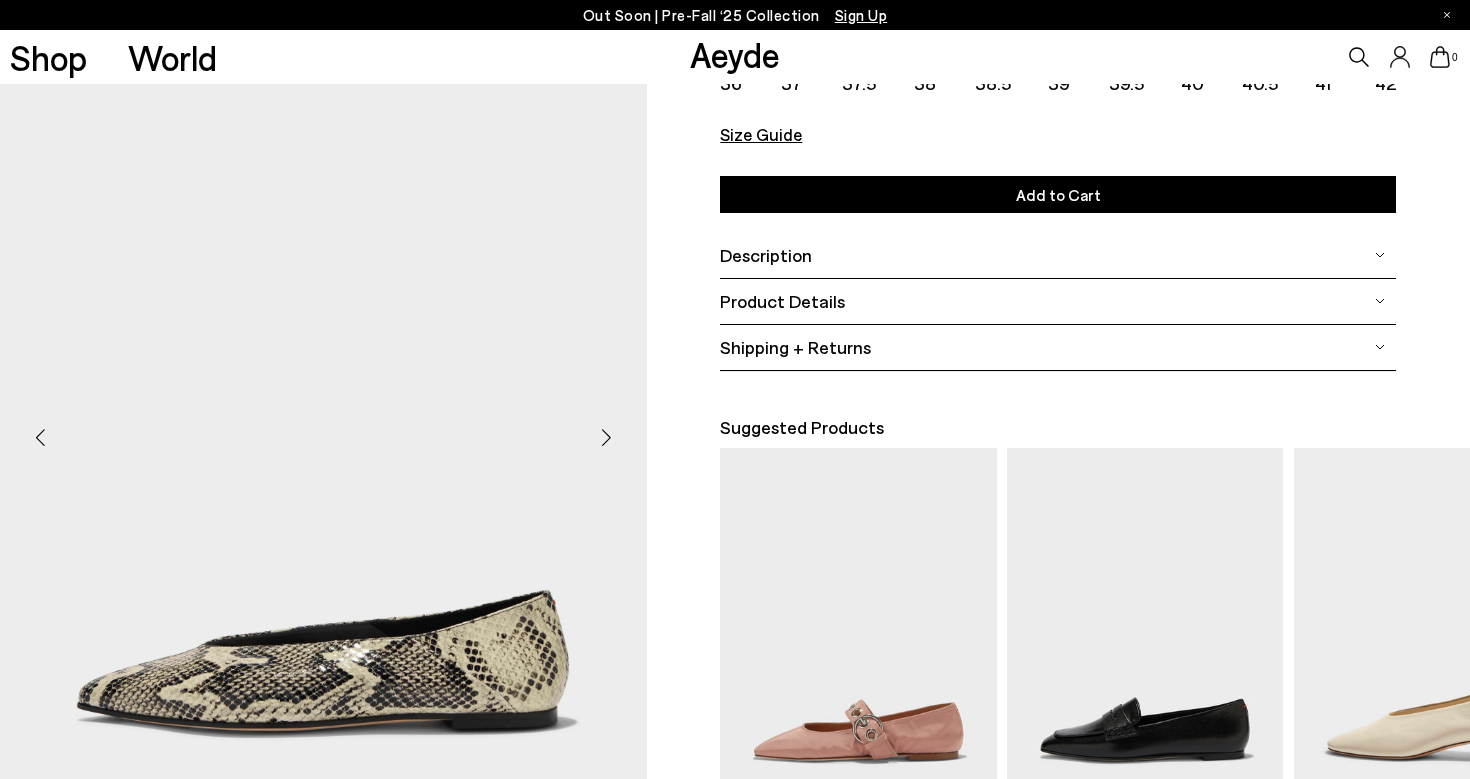 scroll, scrollTop: 251, scrollLeft: 0, axis: vertical 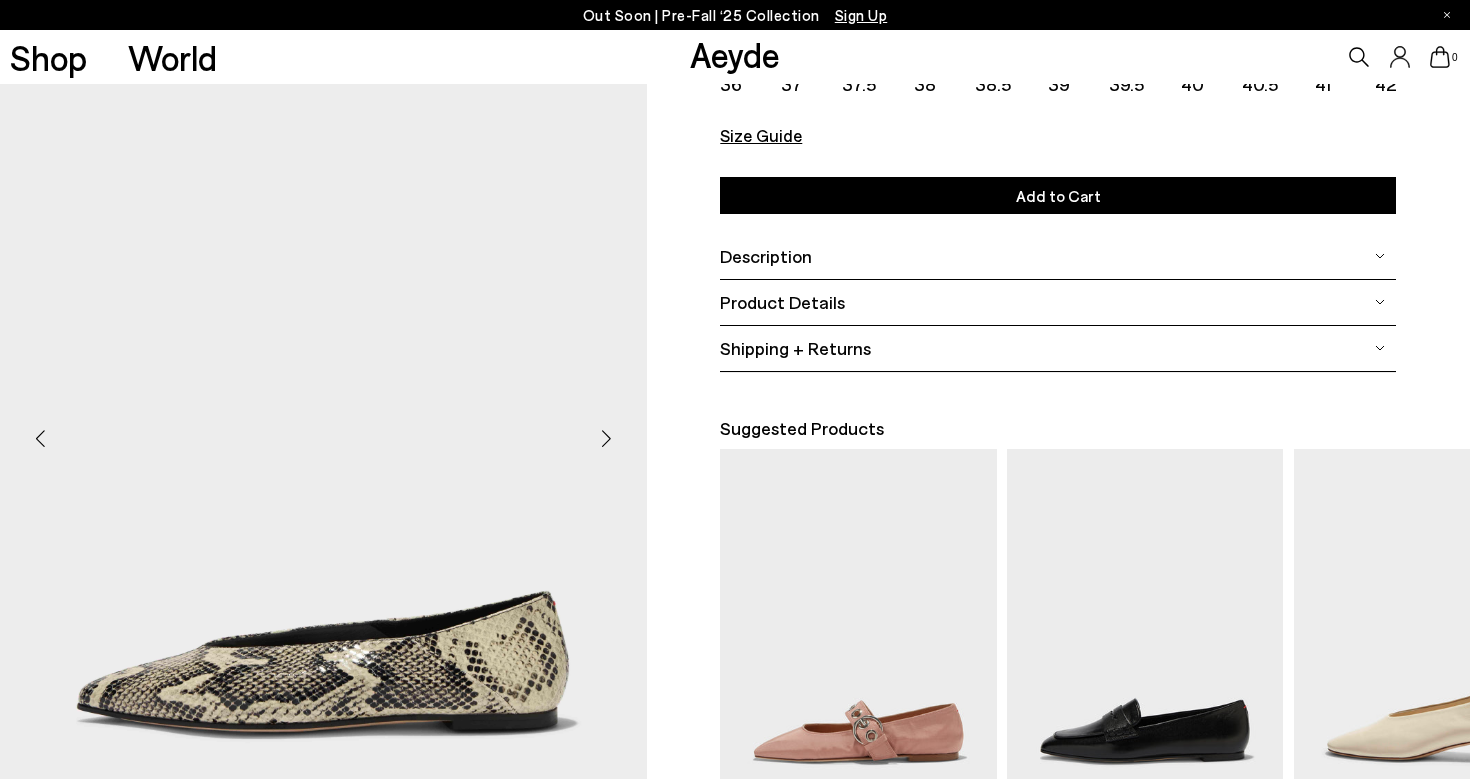 click at bounding box center [607, 439] 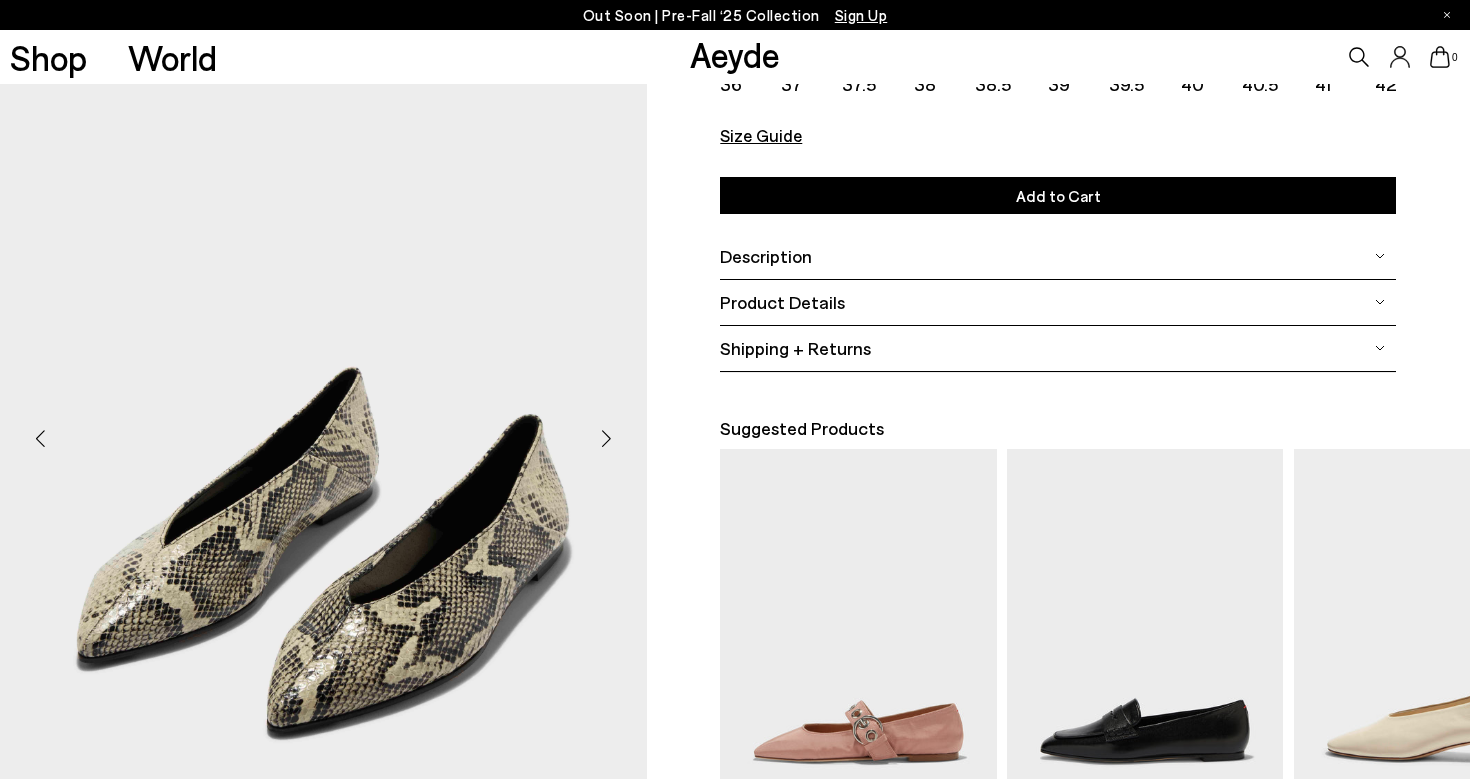 click at bounding box center [607, 439] 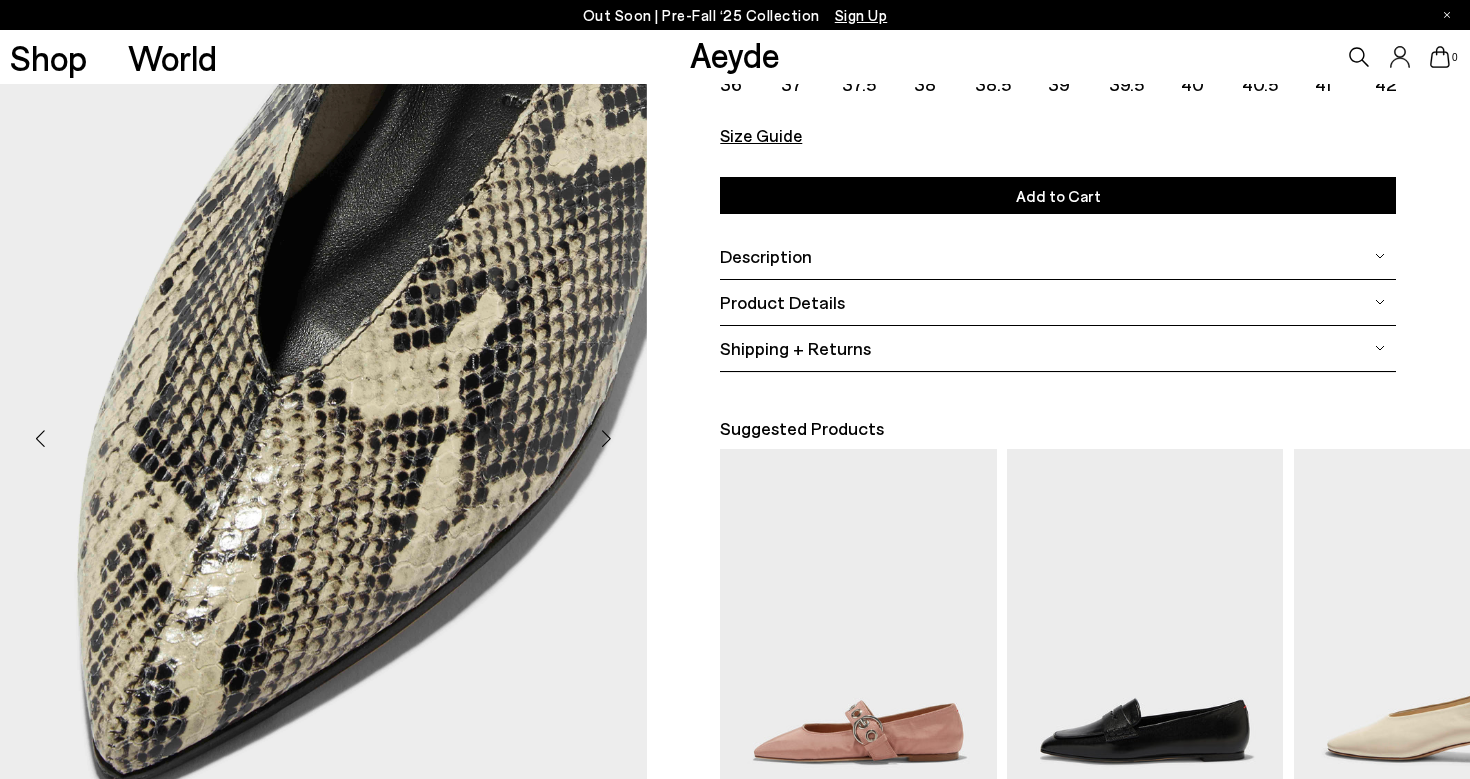 click at bounding box center (607, 439) 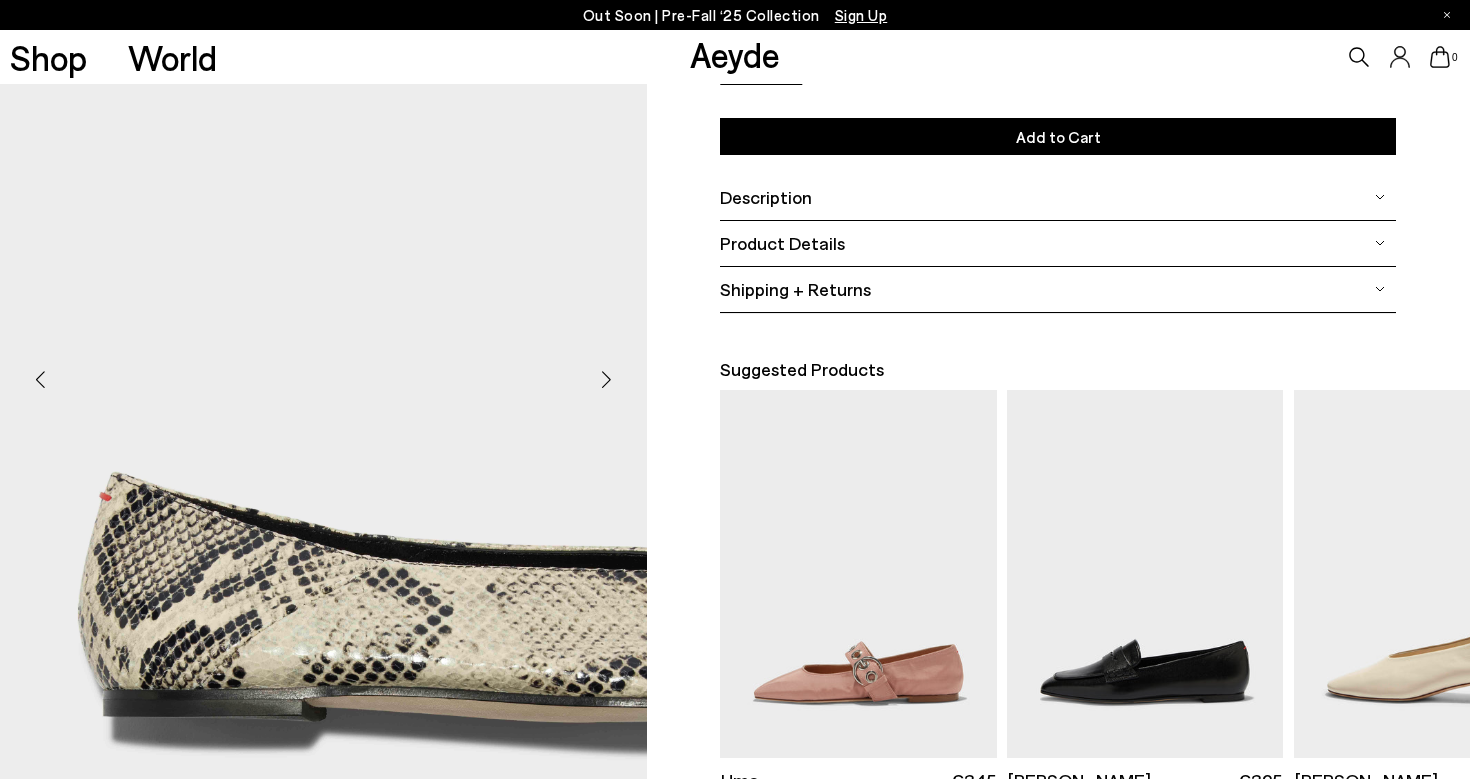 scroll, scrollTop: 12, scrollLeft: 0, axis: vertical 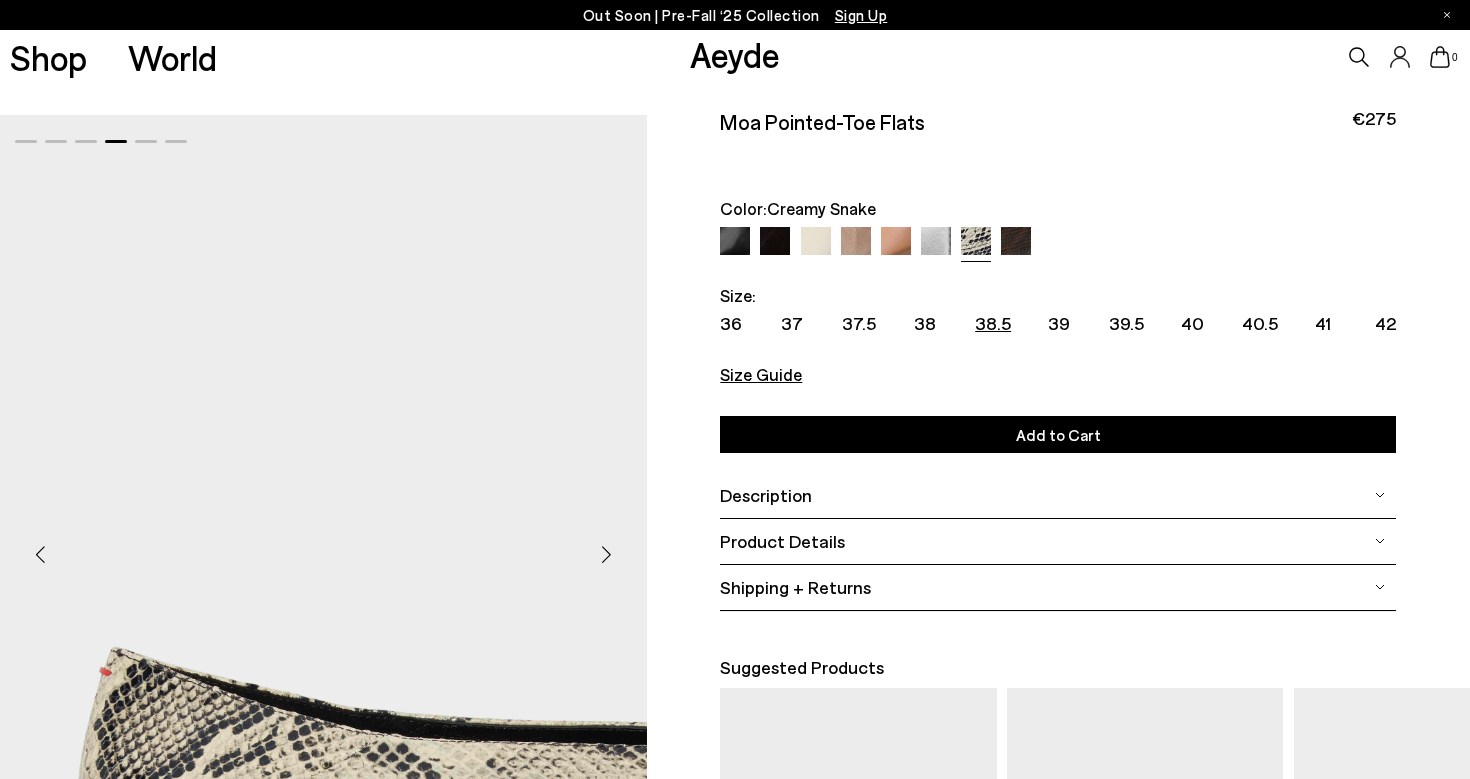 click on "38.5" at bounding box center (993, 323) 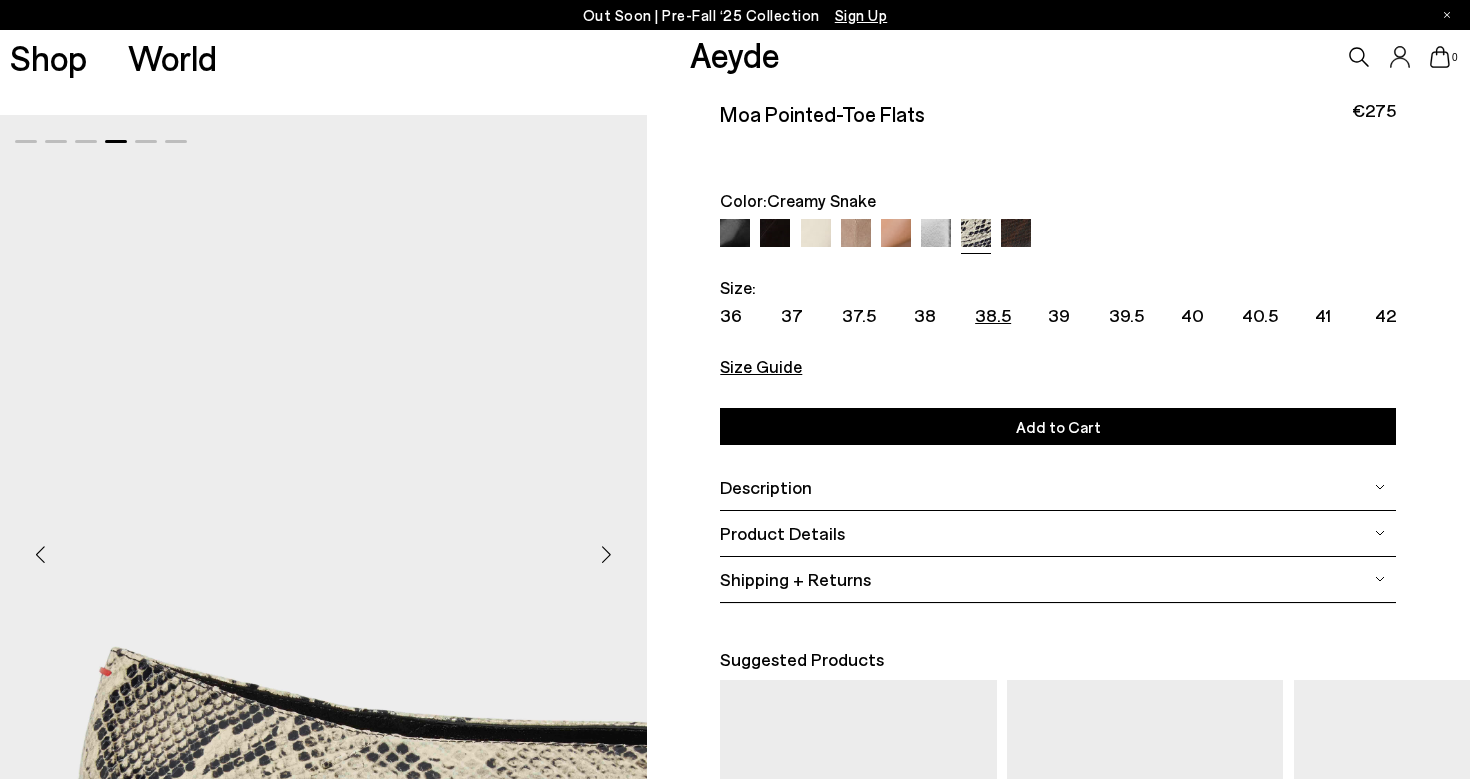 scroll, scrollTop: 609, scrollLeft: 0, axis: vertical 